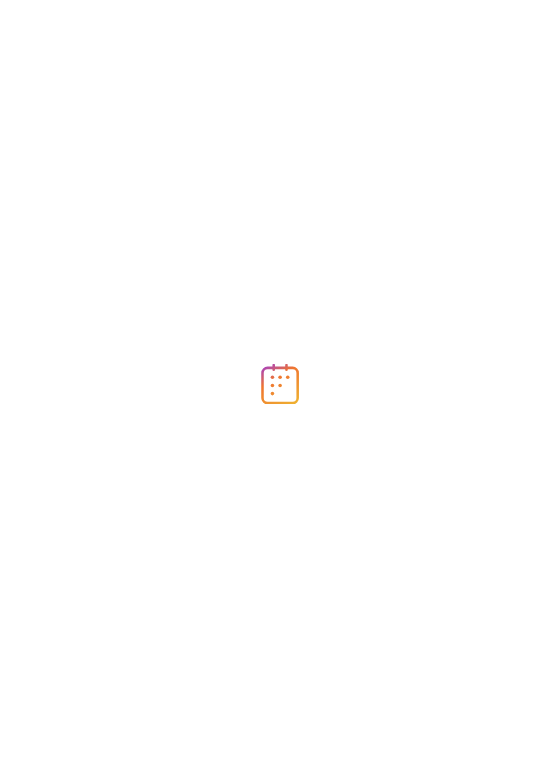 scroll, scrollTop: 0, scrollLeft: 0, axis: both 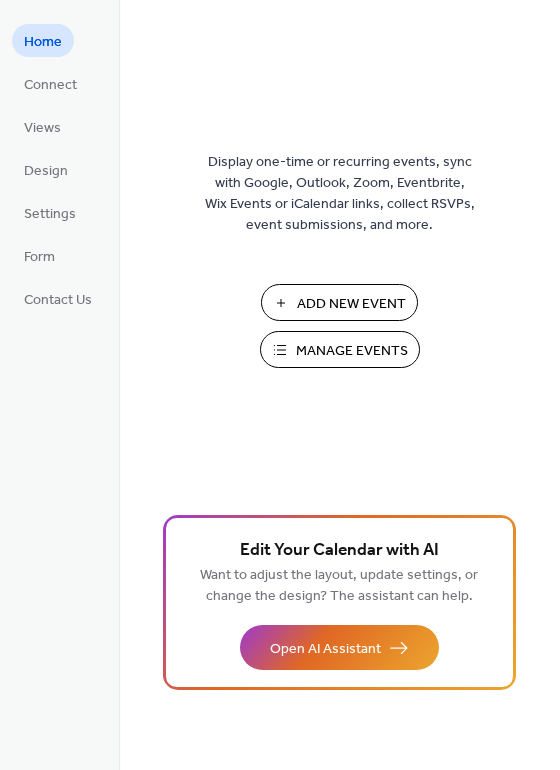 click on "Manage Events" at bounding box center [352, 351] 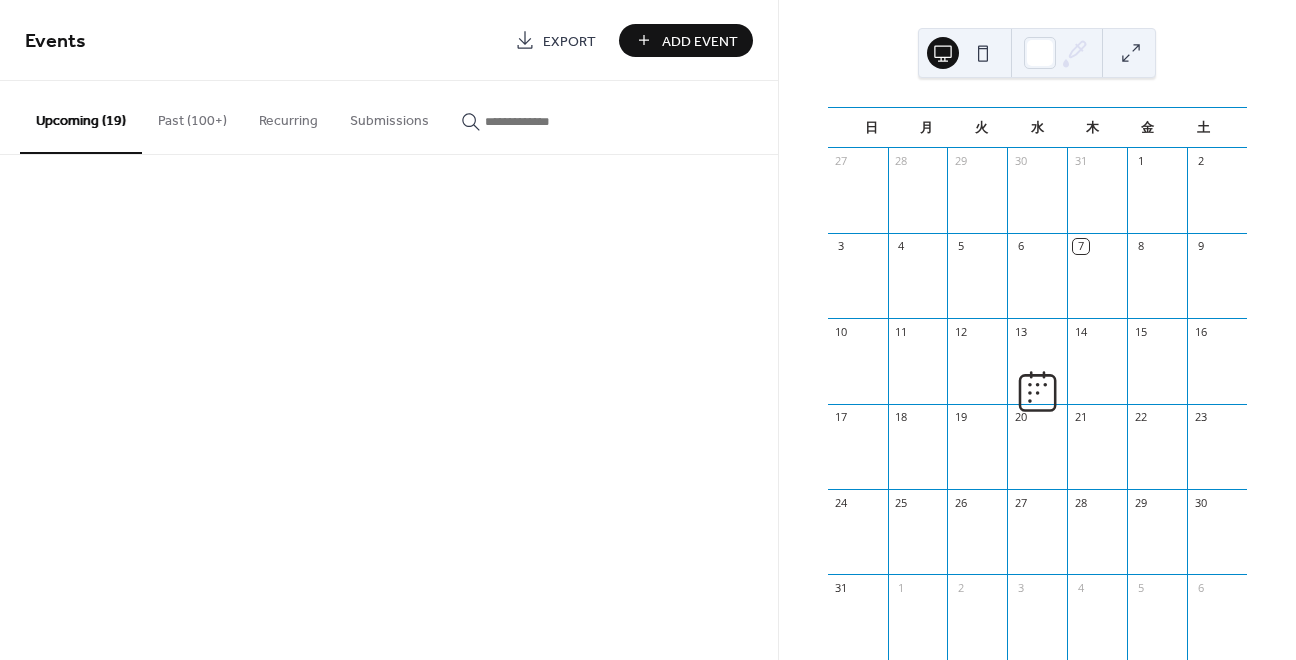 scroll, scrollTop: 0, scrollLeft: 0, axis: both 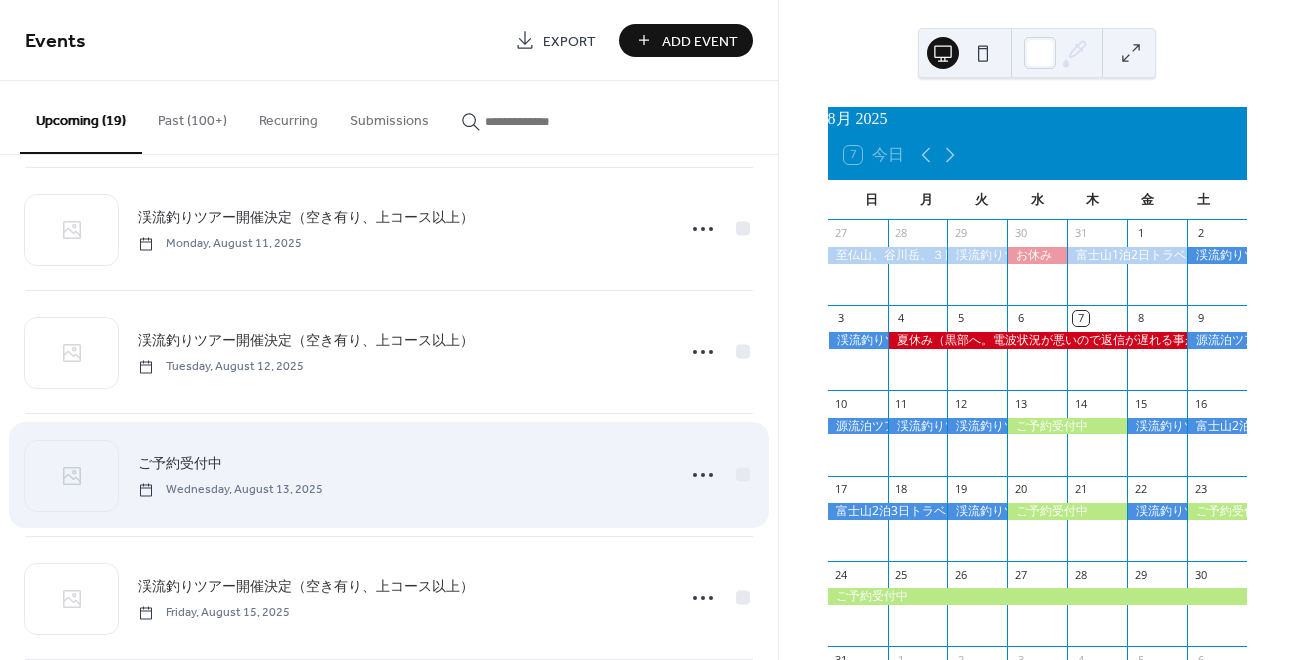 click on "ご予約受付中" at bounding box center [180, 464] 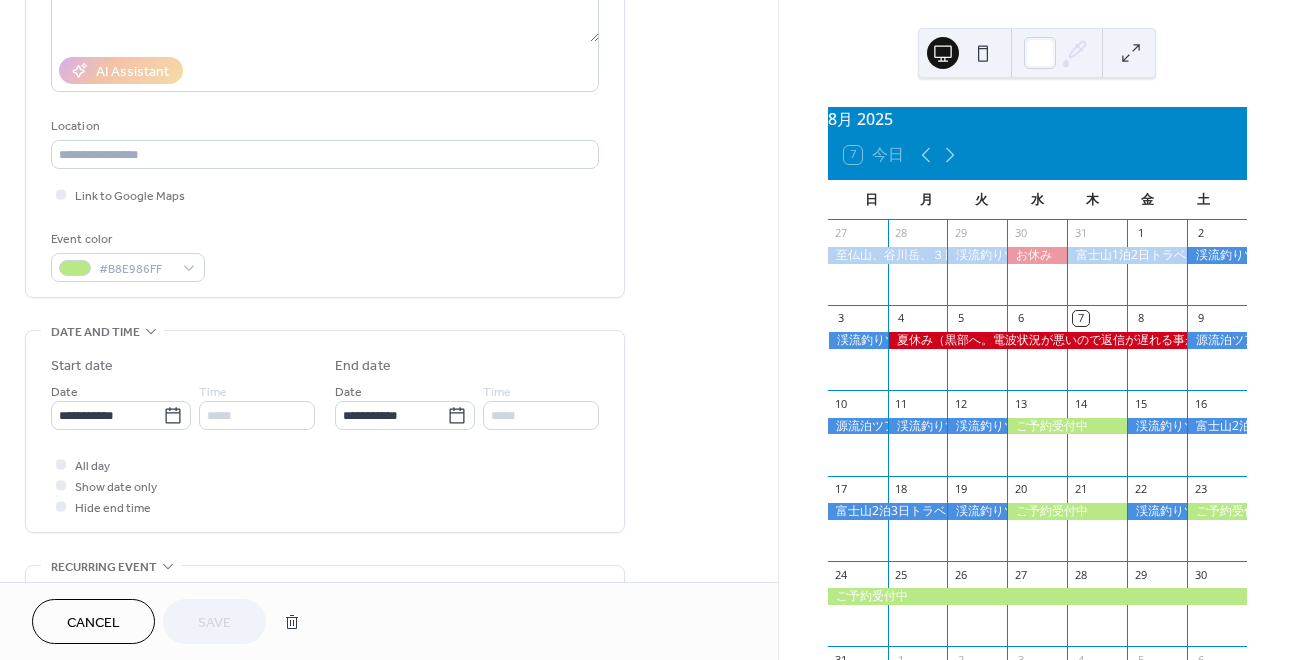 scroll, scrollTop: 357, scrollLeft: 0, axis: vertical 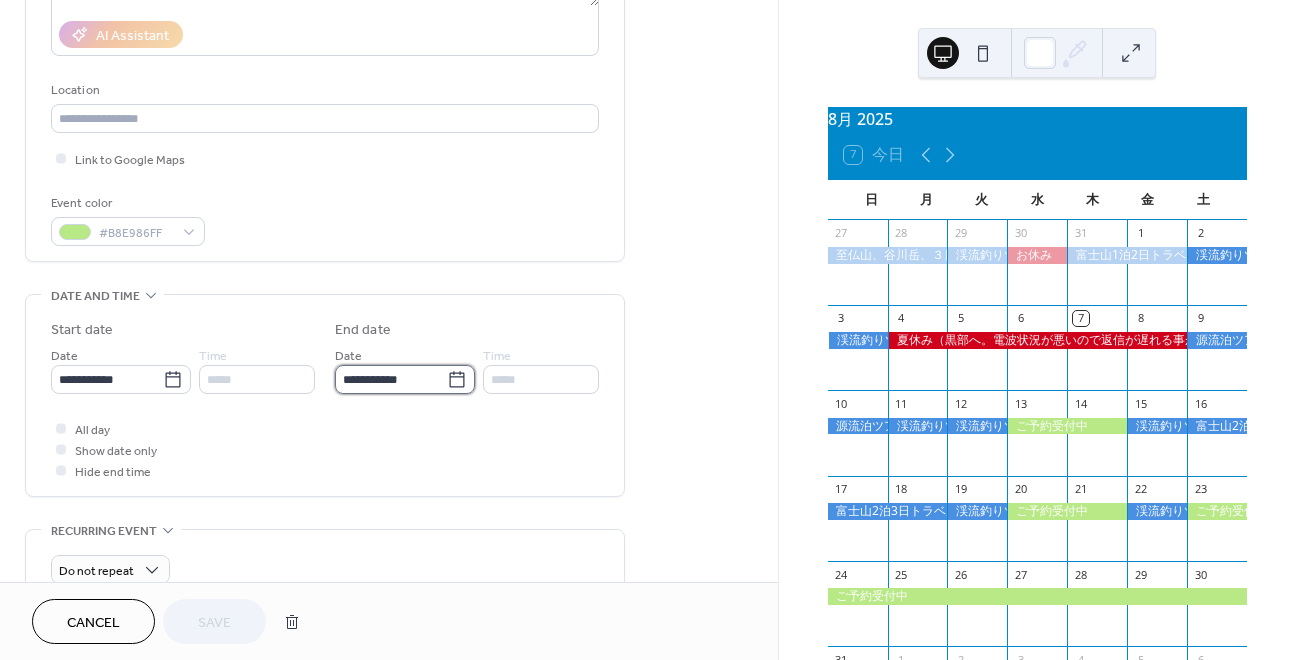 click on "**********" at bounding box center (391, 379) 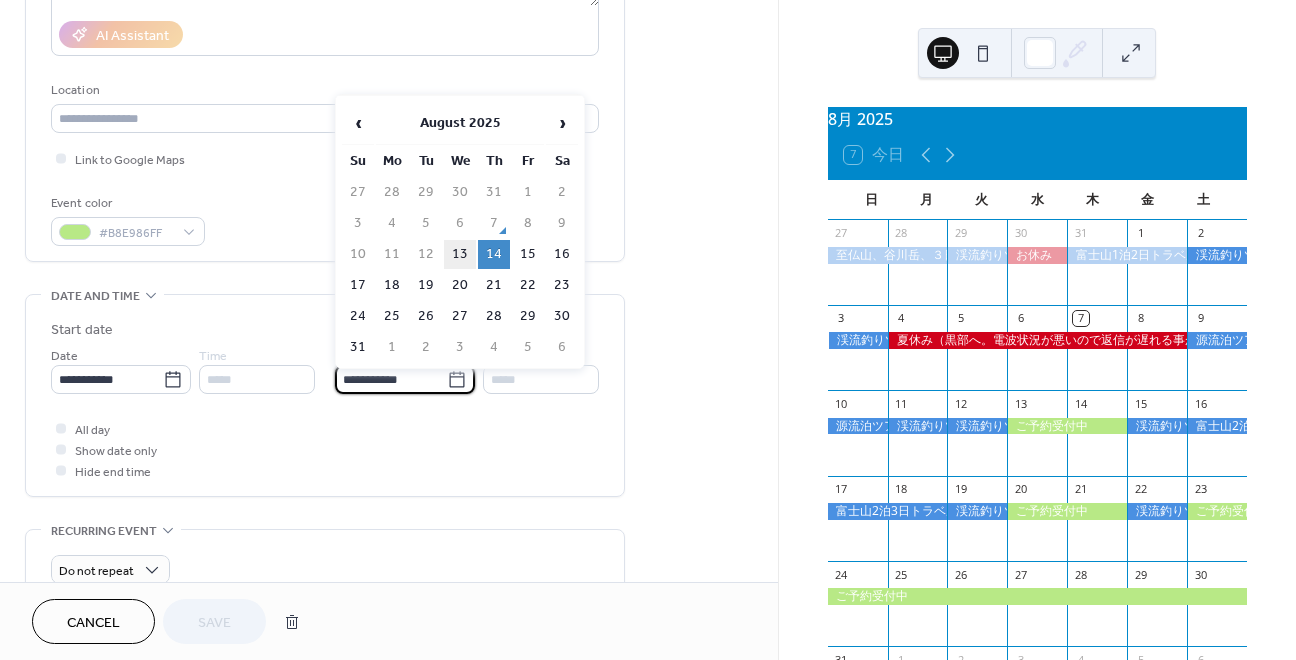 click on "13" at bounding box center [460, 254] 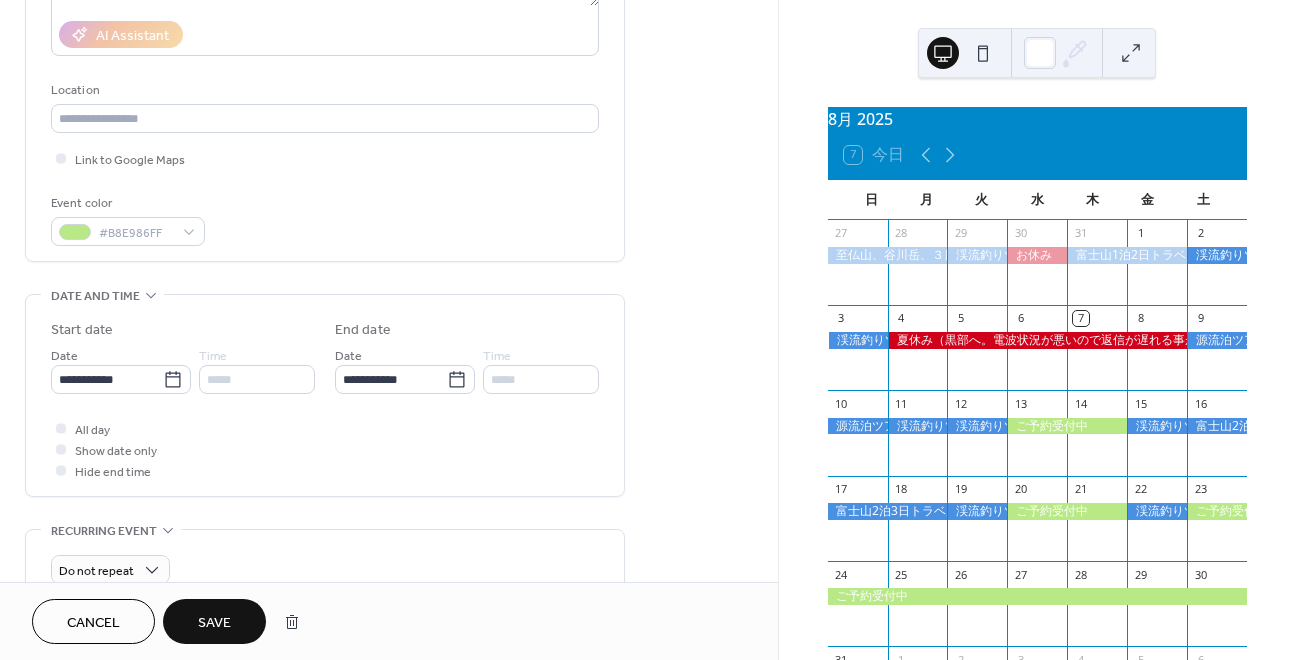type on "**********" 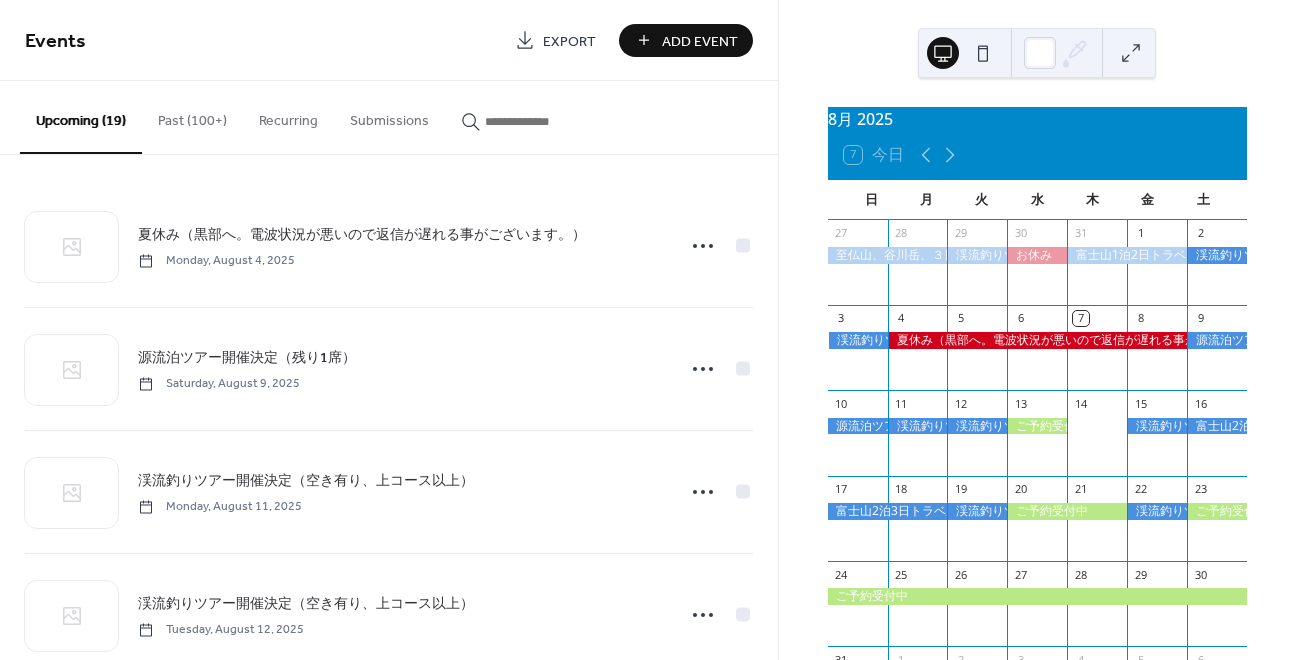 click on "Add Event" at bounding box center (700, 41) 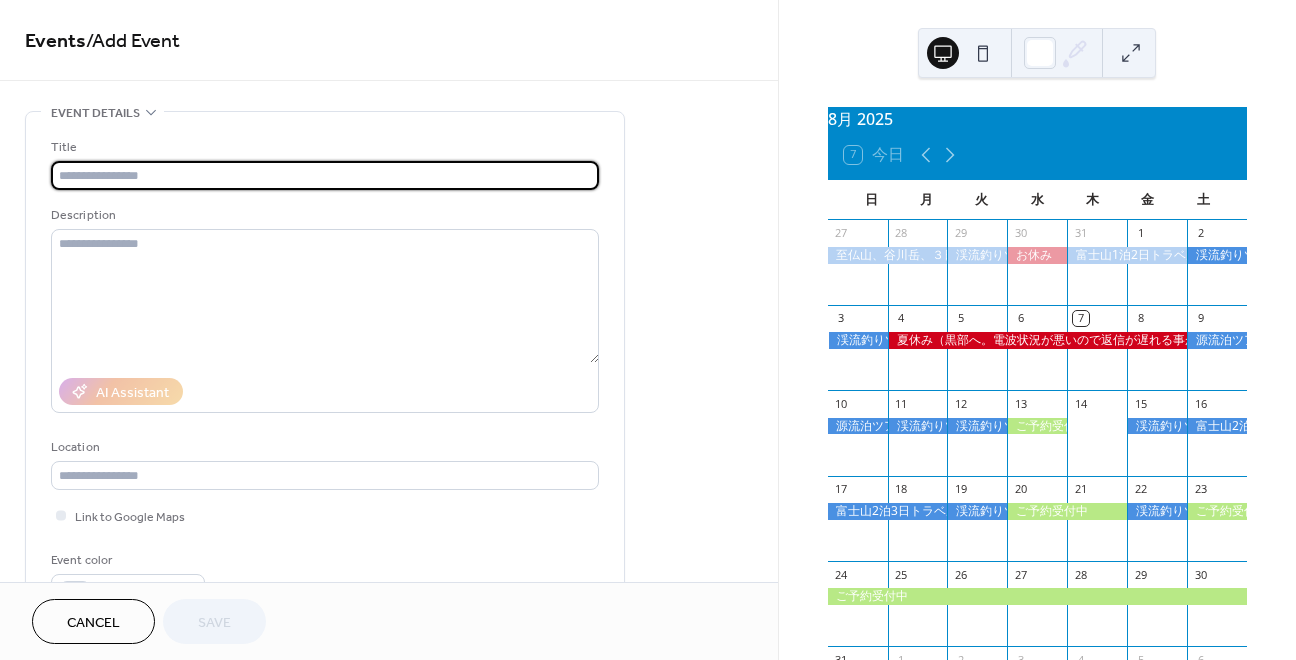 click at bounding box center [325, 175] 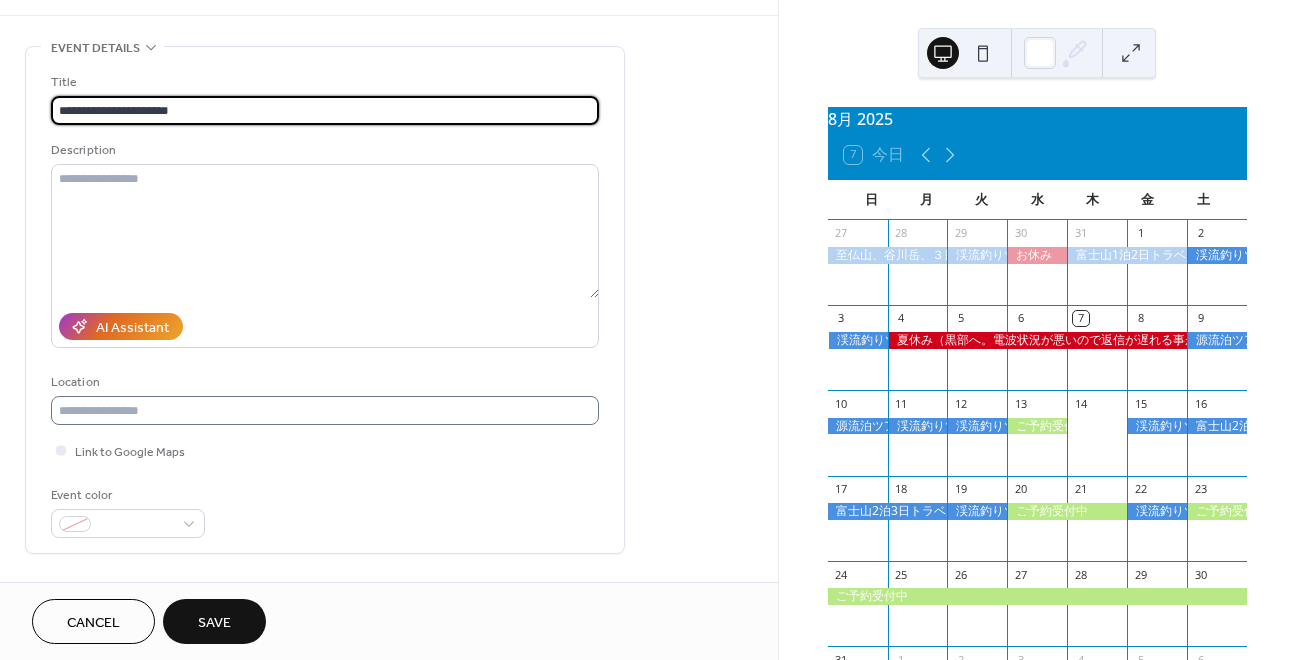 scroll, scrollTop: 94, scrollLeft: 0, axis: vertical 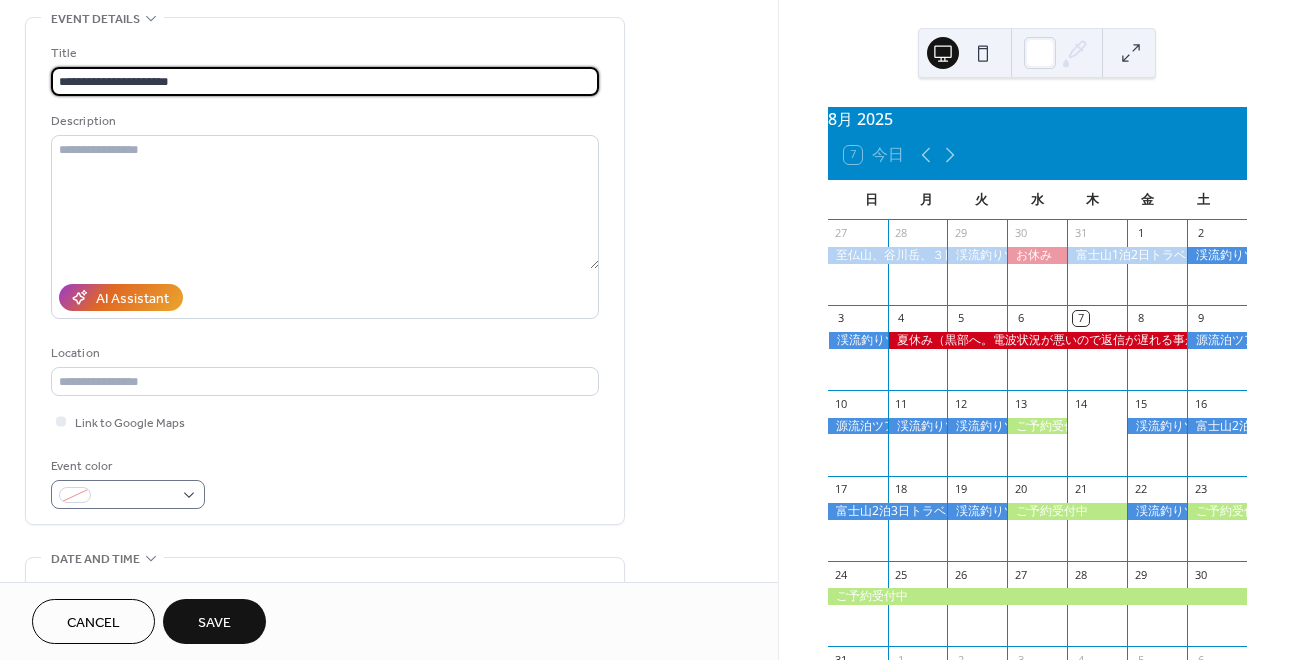 type on "**********" 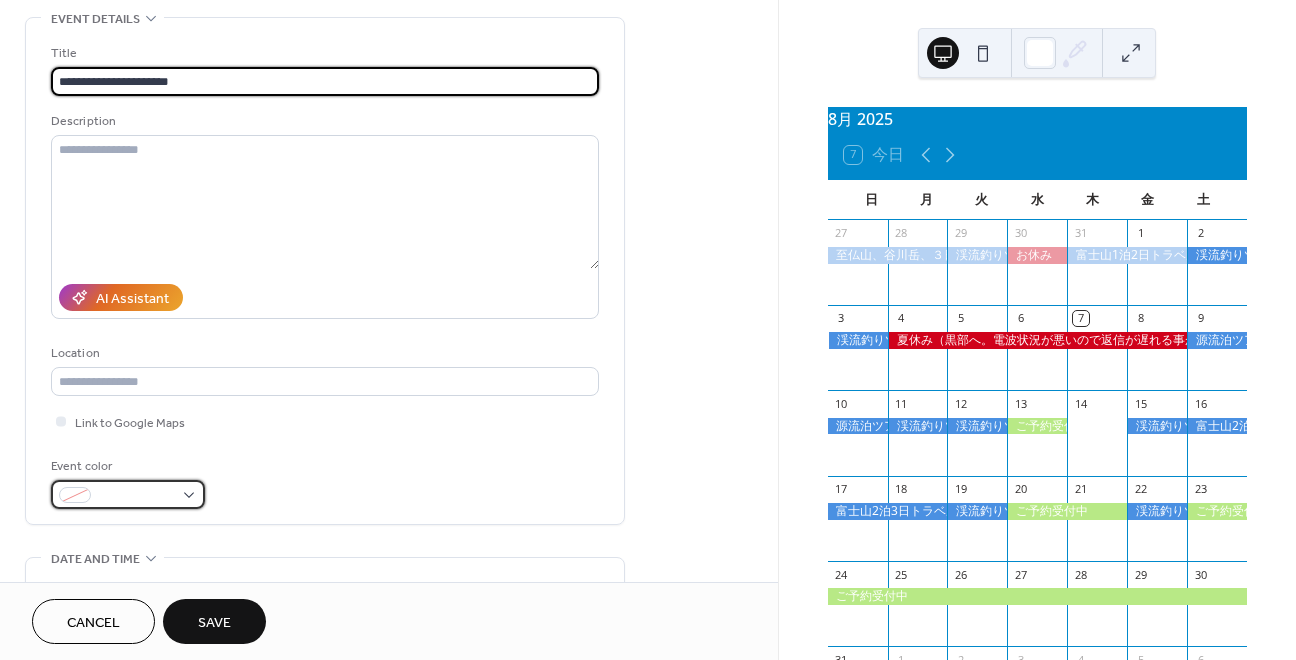 click at bounding box center [136, 496] 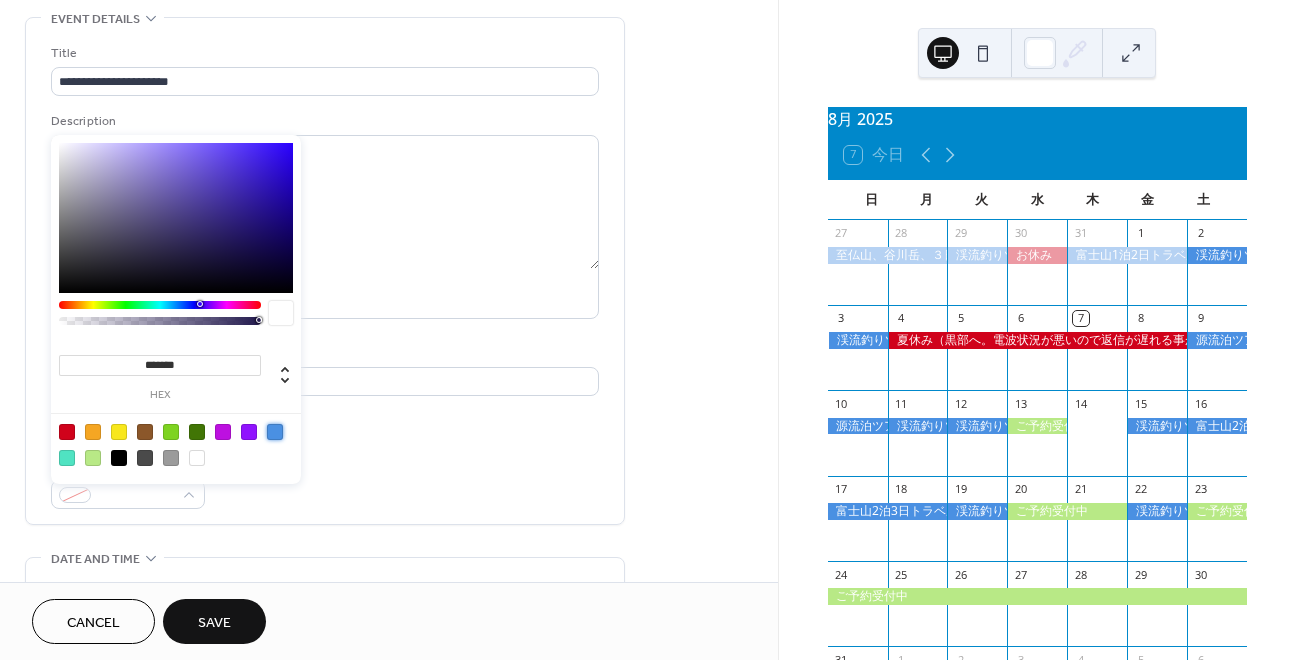 click at bounding box center [275, 432] 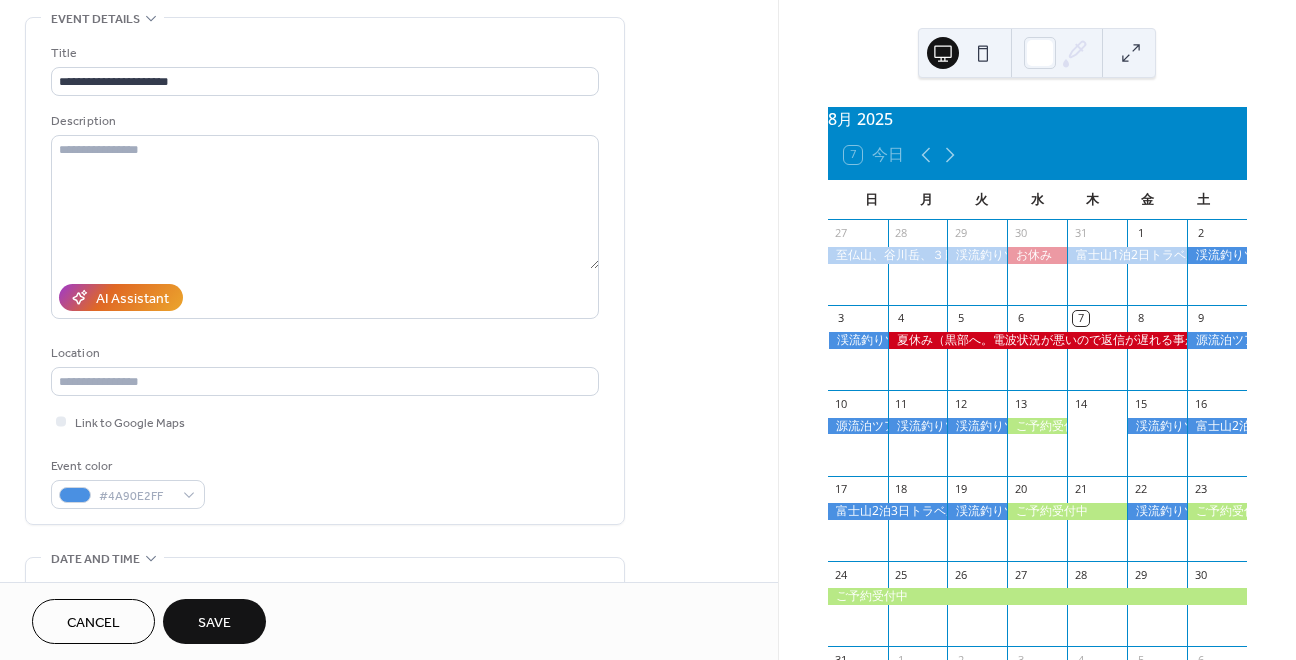 click on "Save" at bounding box center [214, 623] 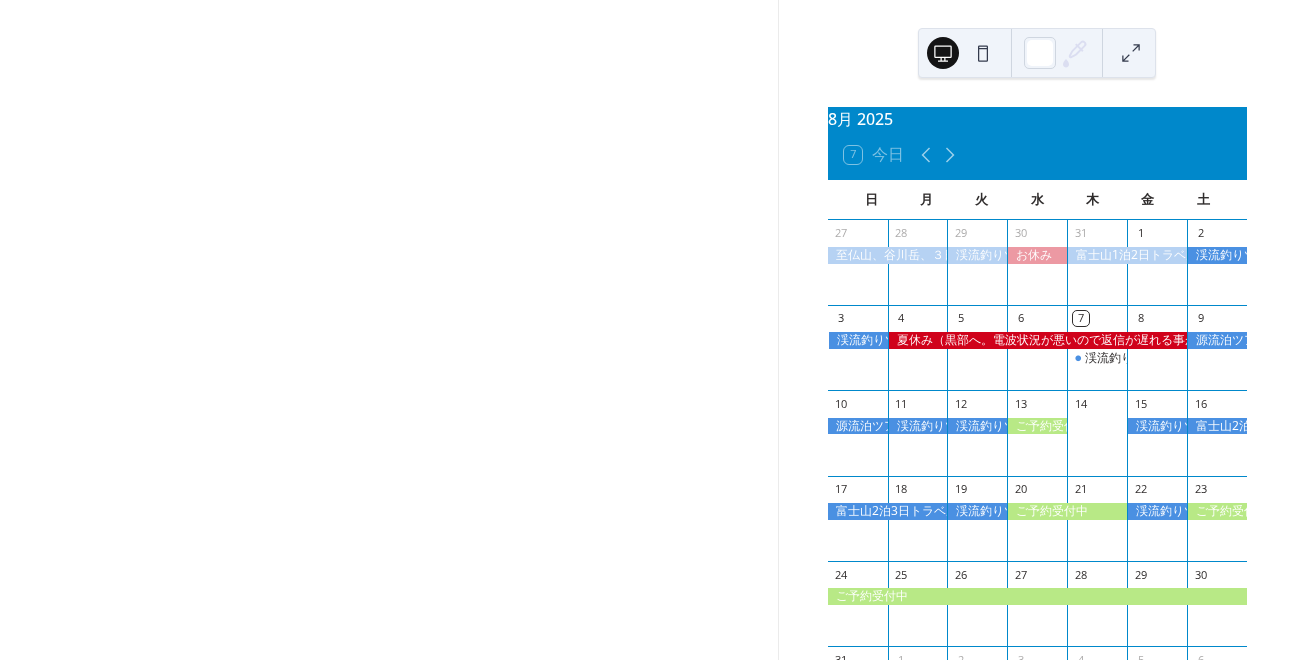 click at bounding box center [389, 330] 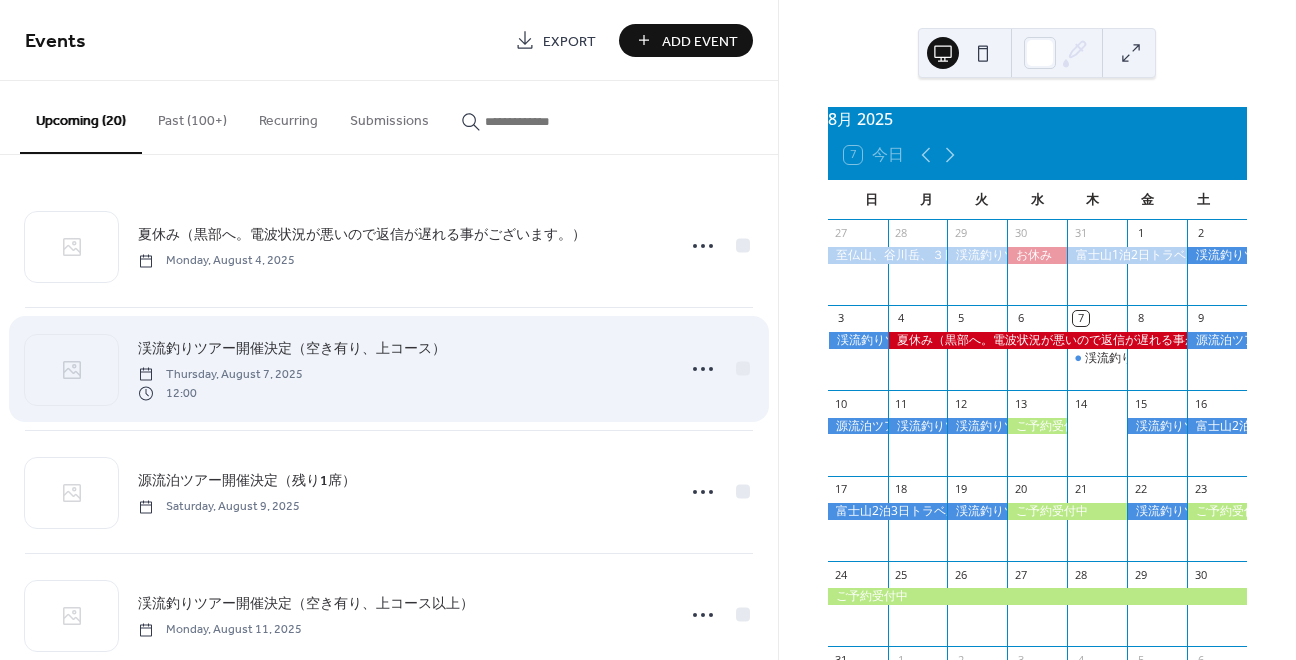 click on "渓流釣りツアー開催決定（空き有り、上コース）" at bounding box center [292, 349] 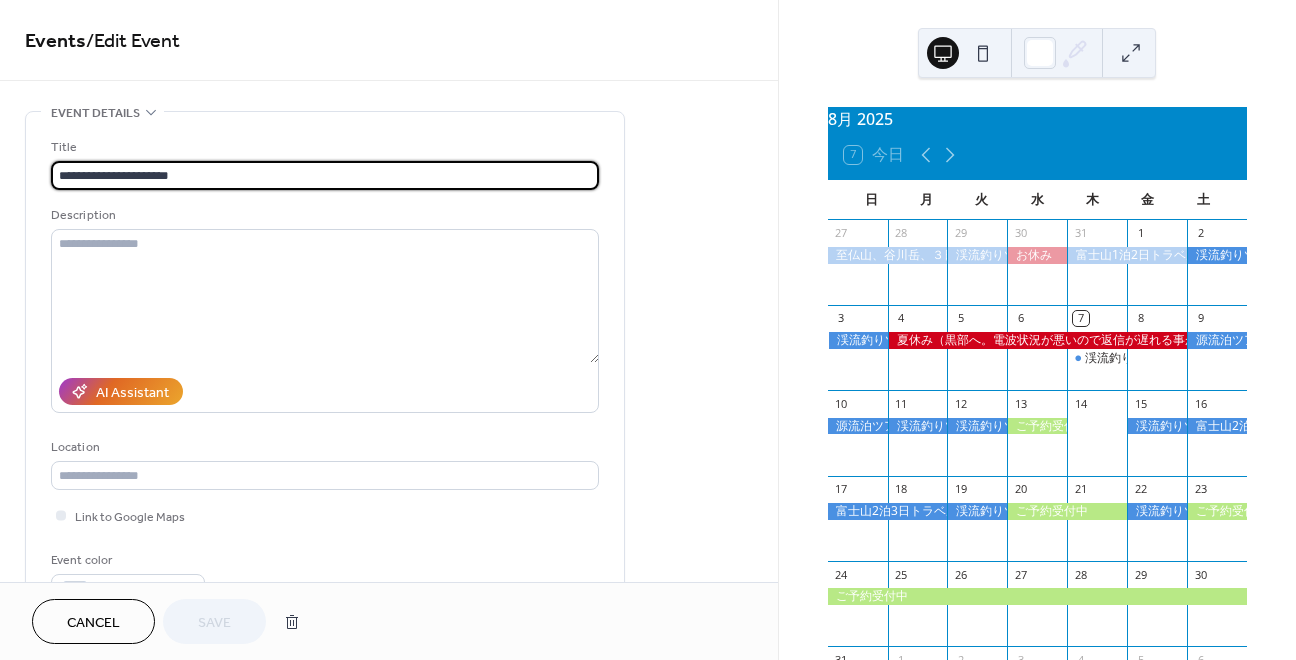 click on "**********" at bounding box center (325, 175) 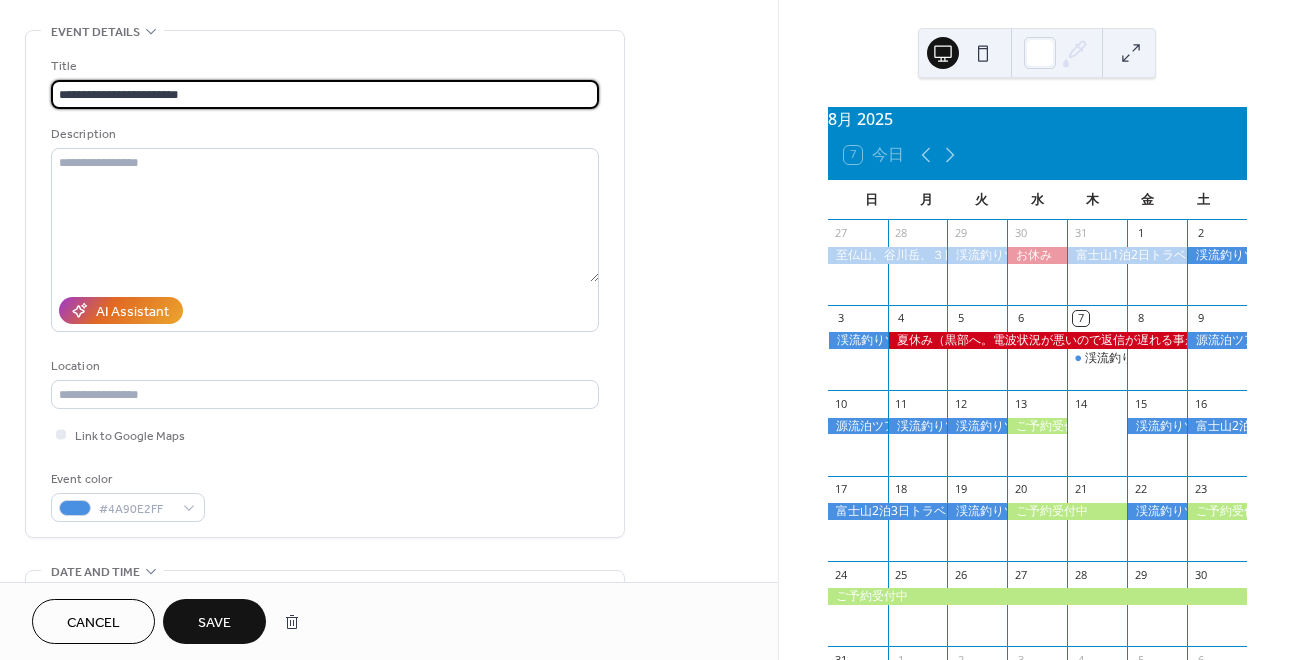 scroll, scrollTop: 364, scrollLeft: 0, axis: vertical 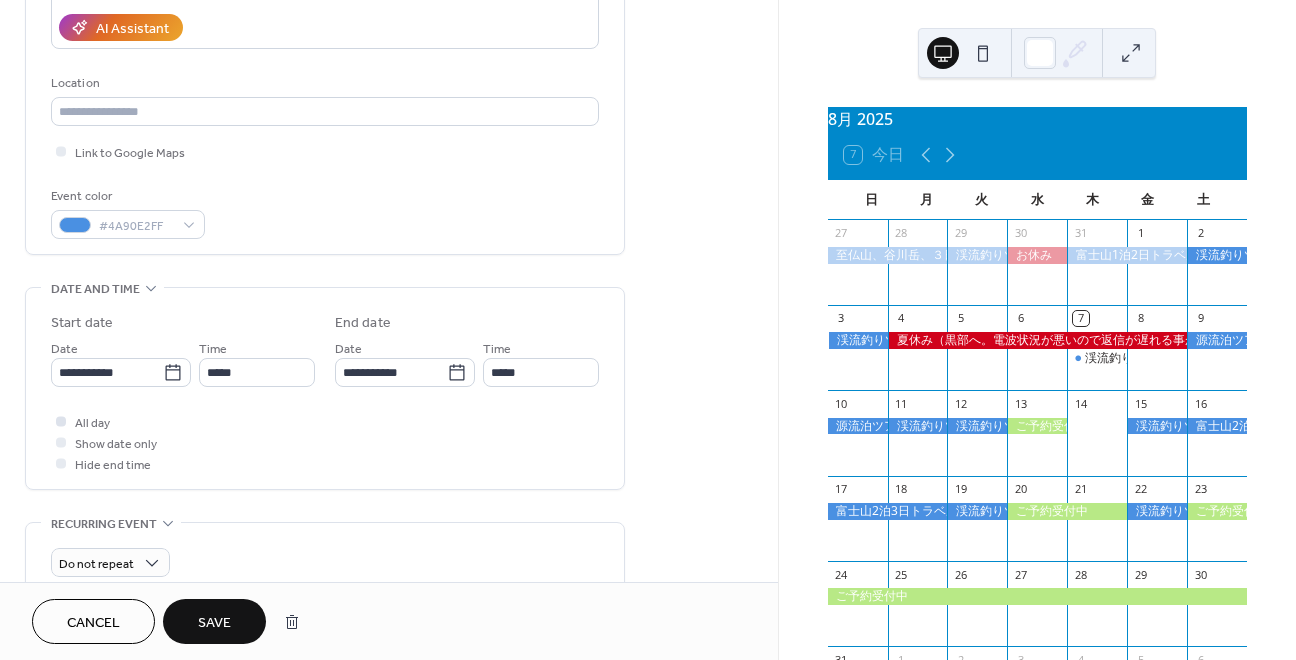 type on "**********" 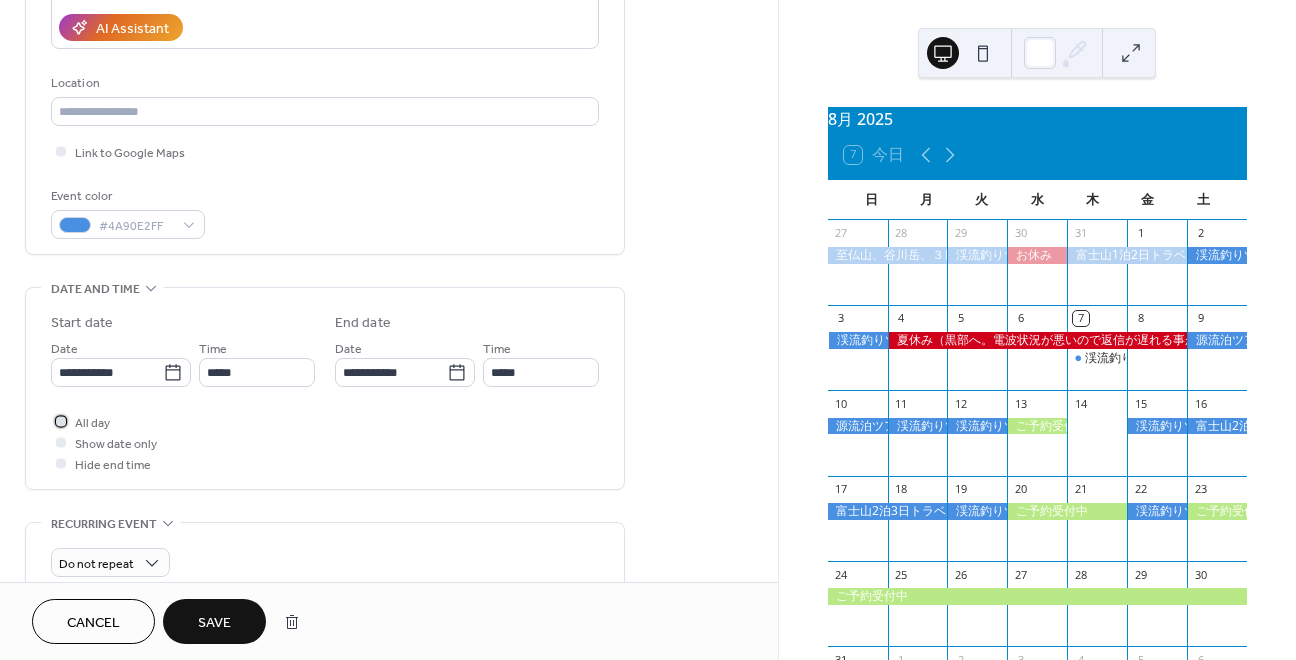 click at bounding box center [61, 421] 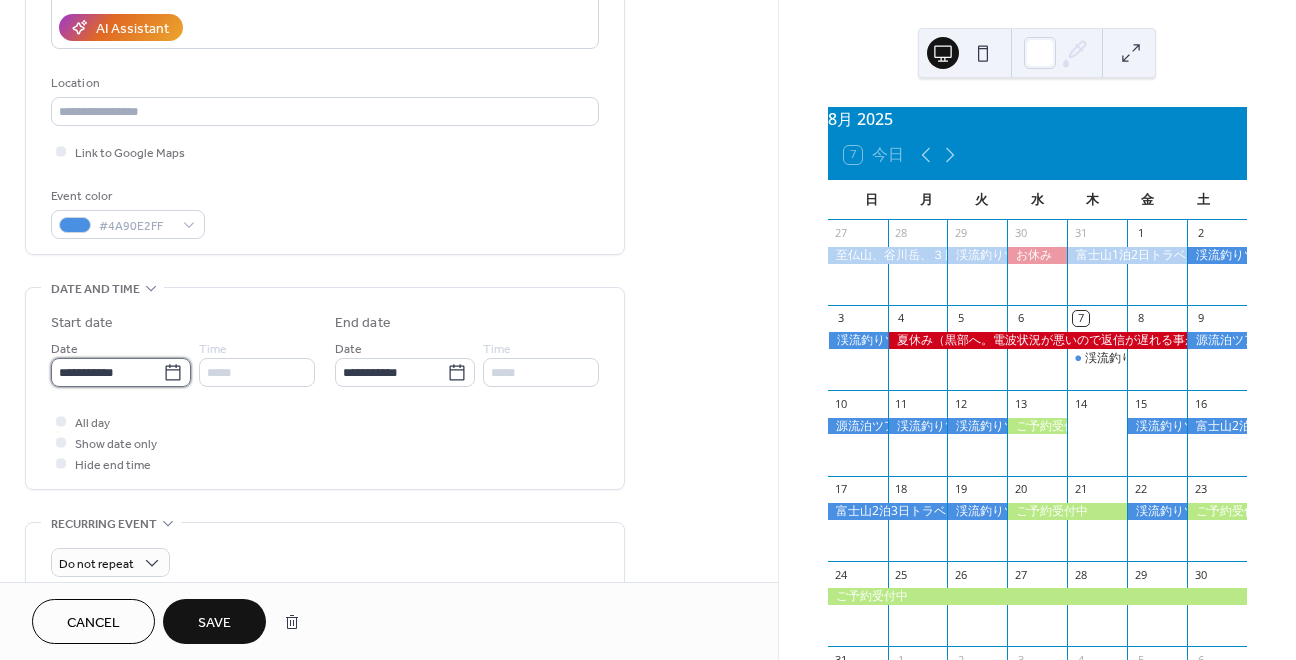 click on "**********" at bounding box center [107, 372] 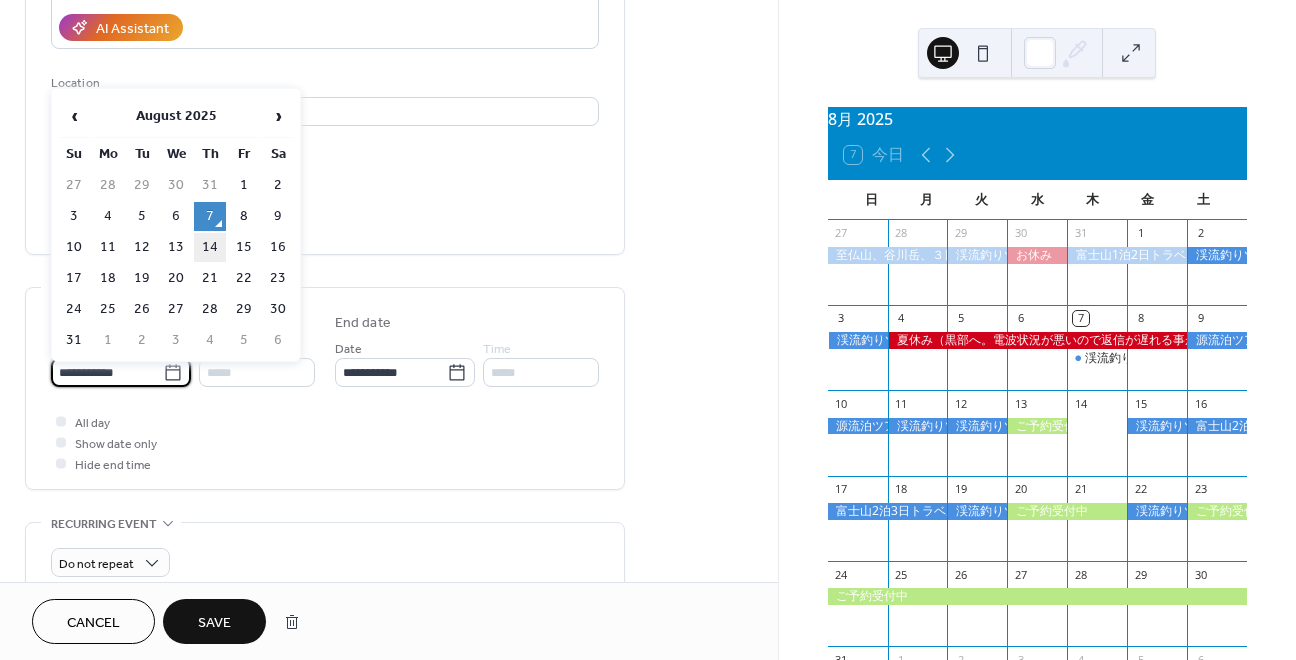 click on "14" at bounding box center (210, 247) 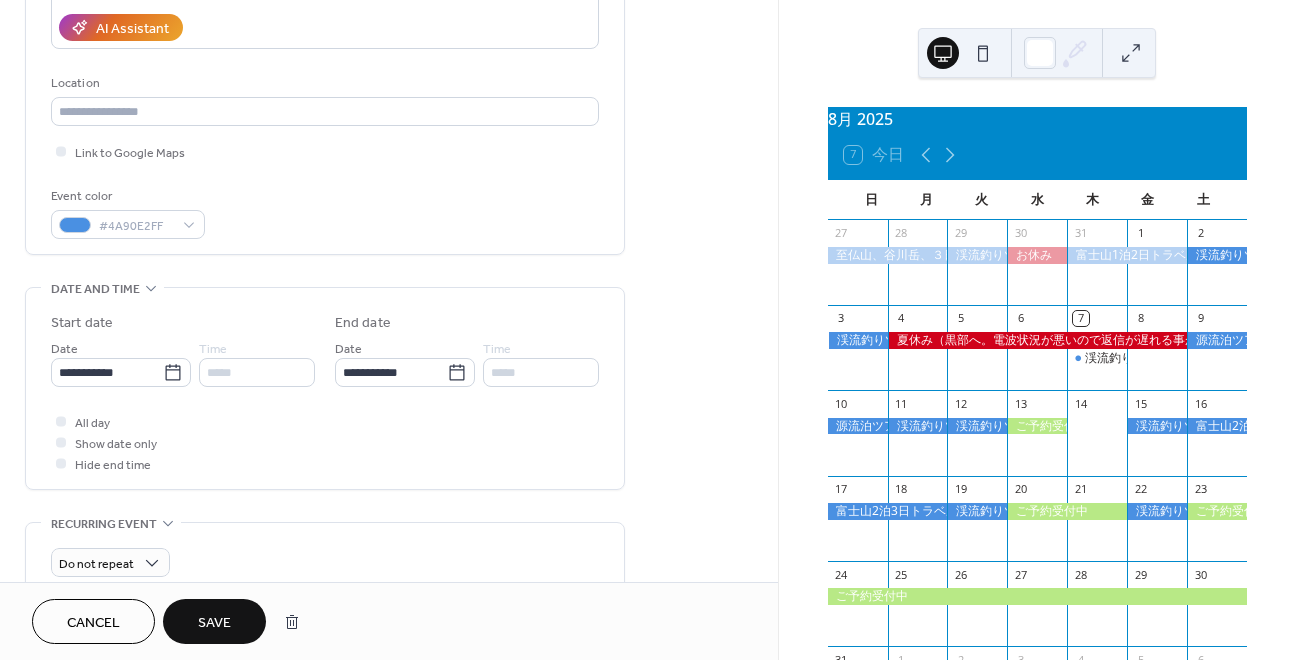 type on "**********" 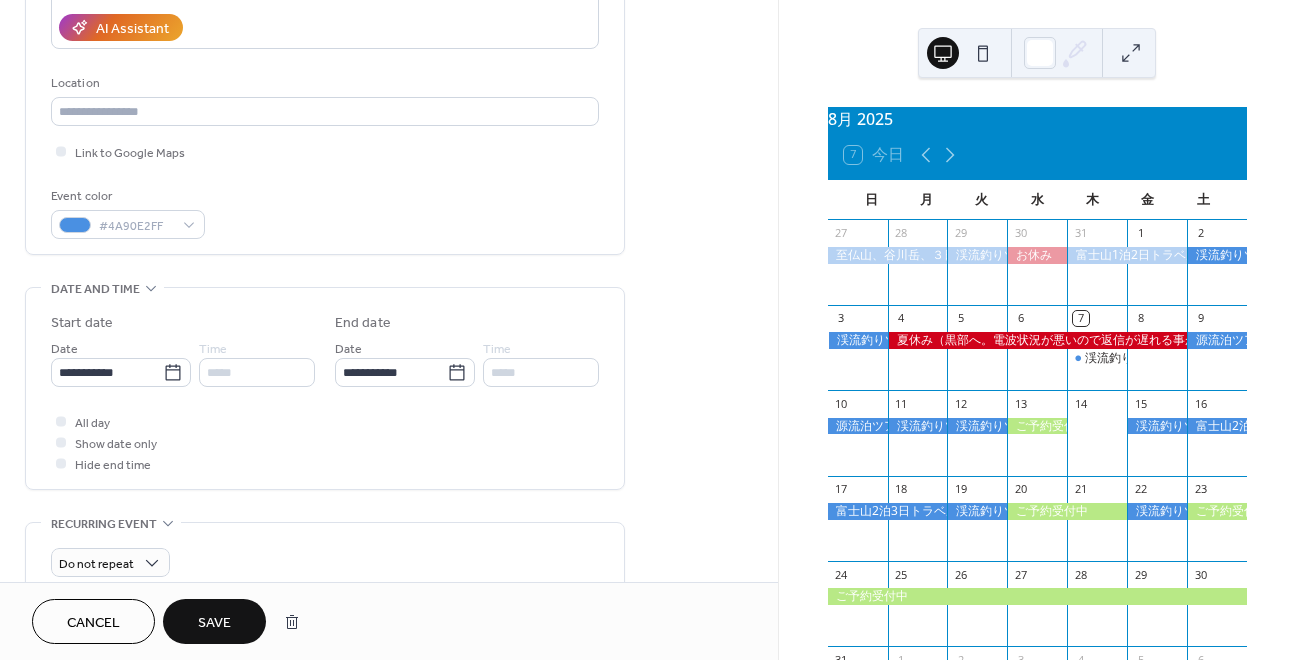 type on "**********" 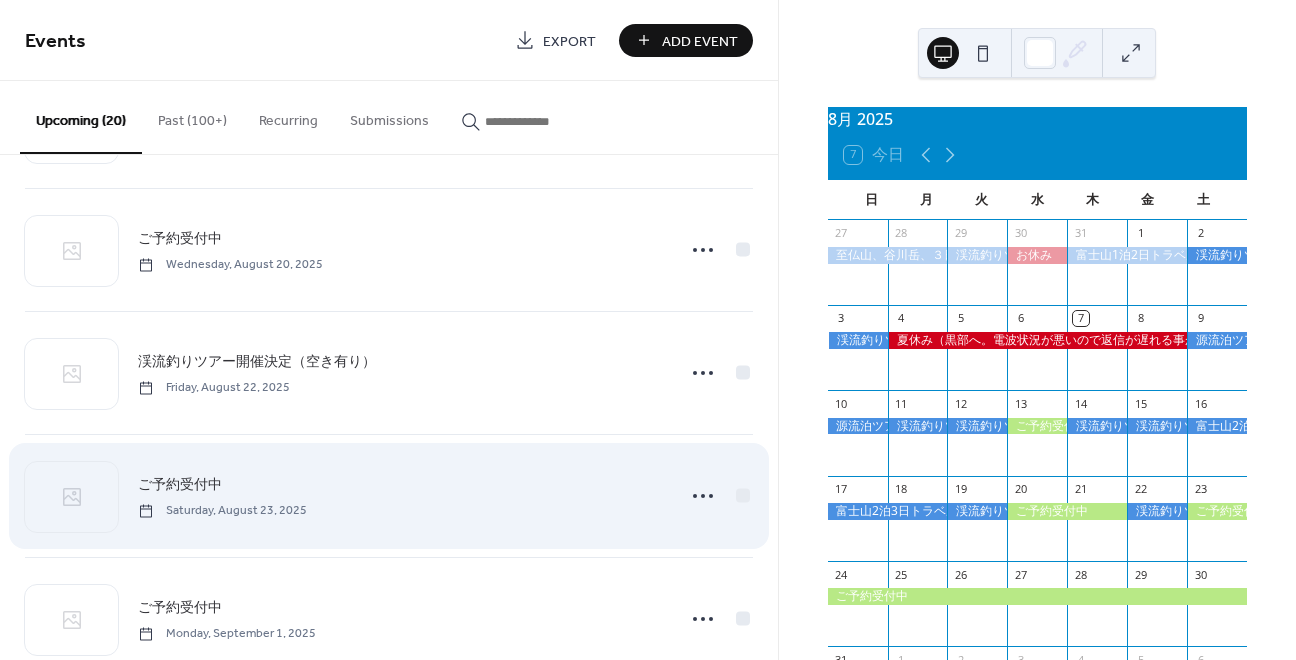 scroll, scrollTop: 1124, scrollLeft: 0, axis: vertical 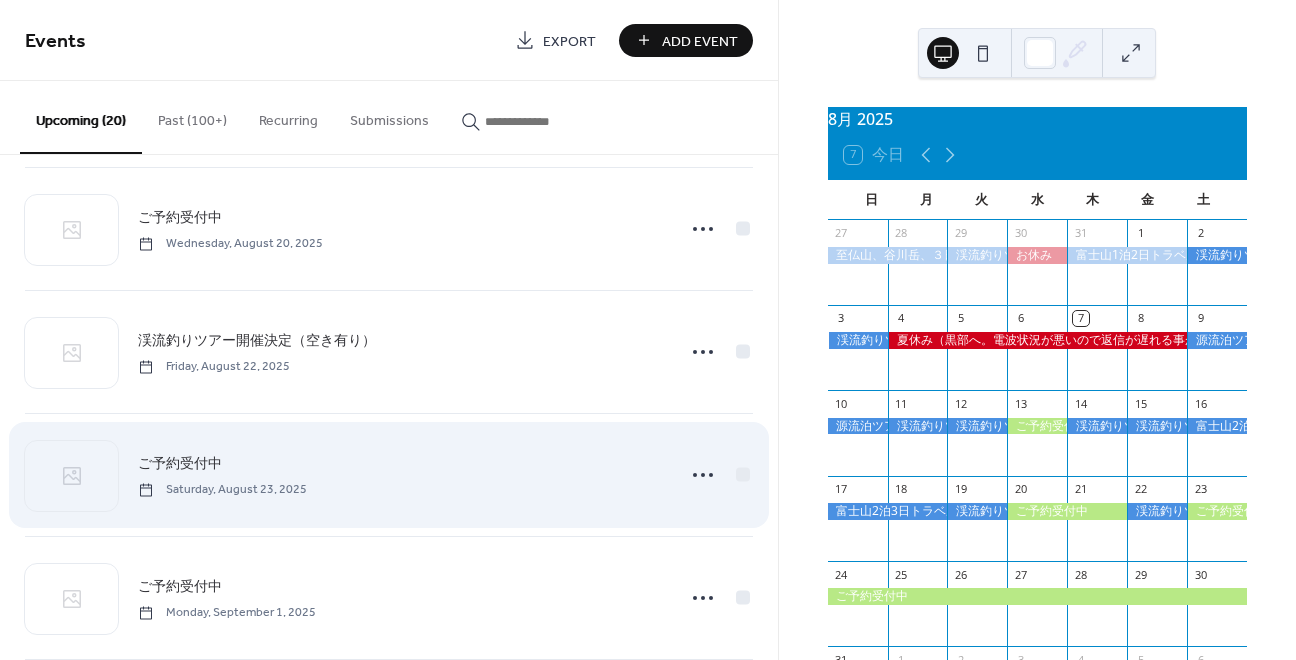 click on "ご予約受付中" at bounding box center (180, 464) 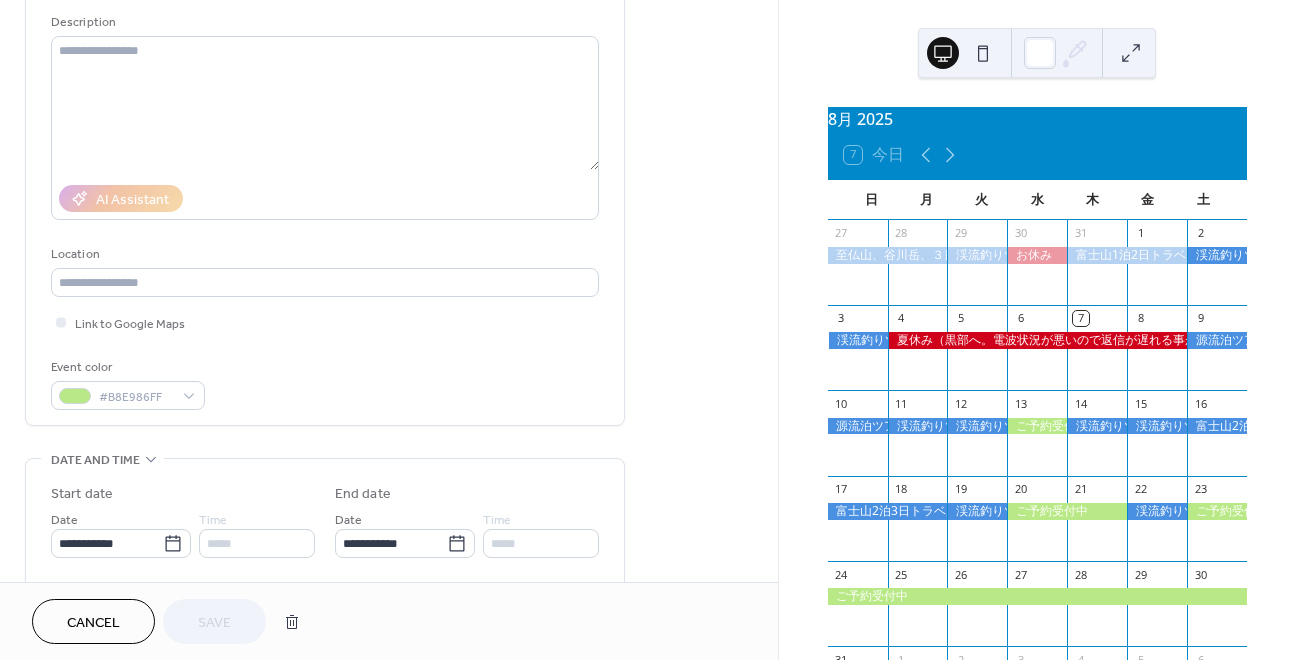 scroll, scrollTop: 200, scrollLeft: 0, axis: vertical 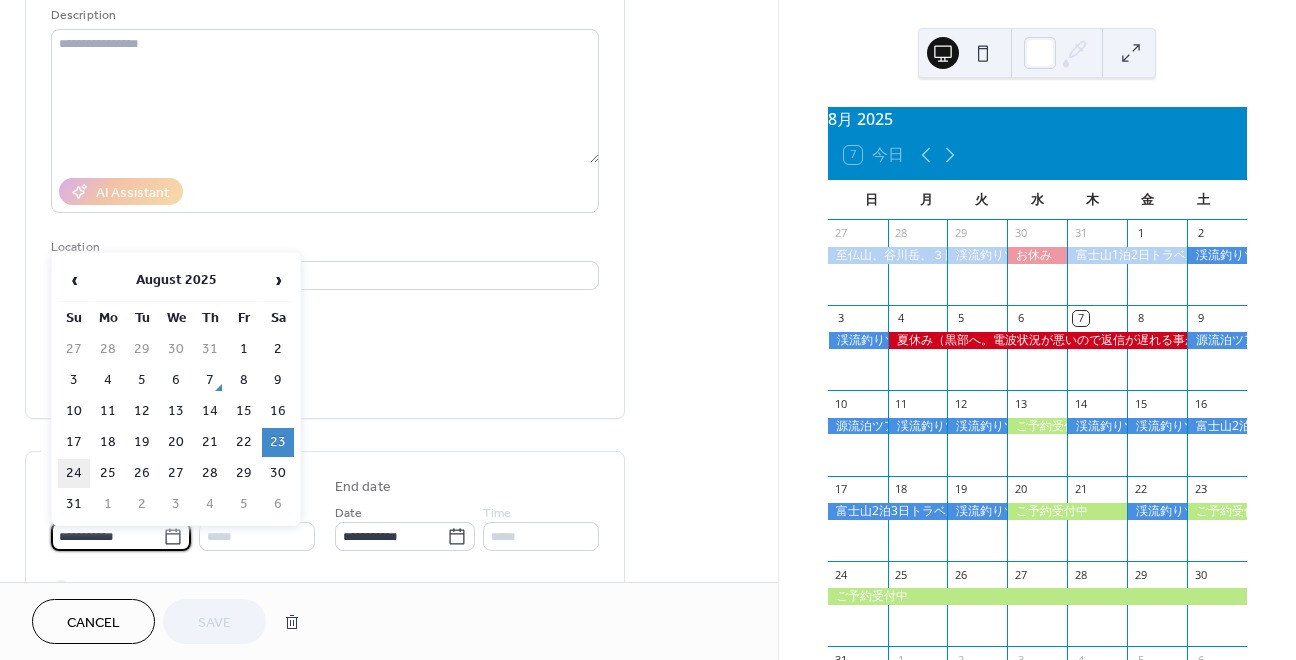 click on "24" at bounding box center (74, 473) 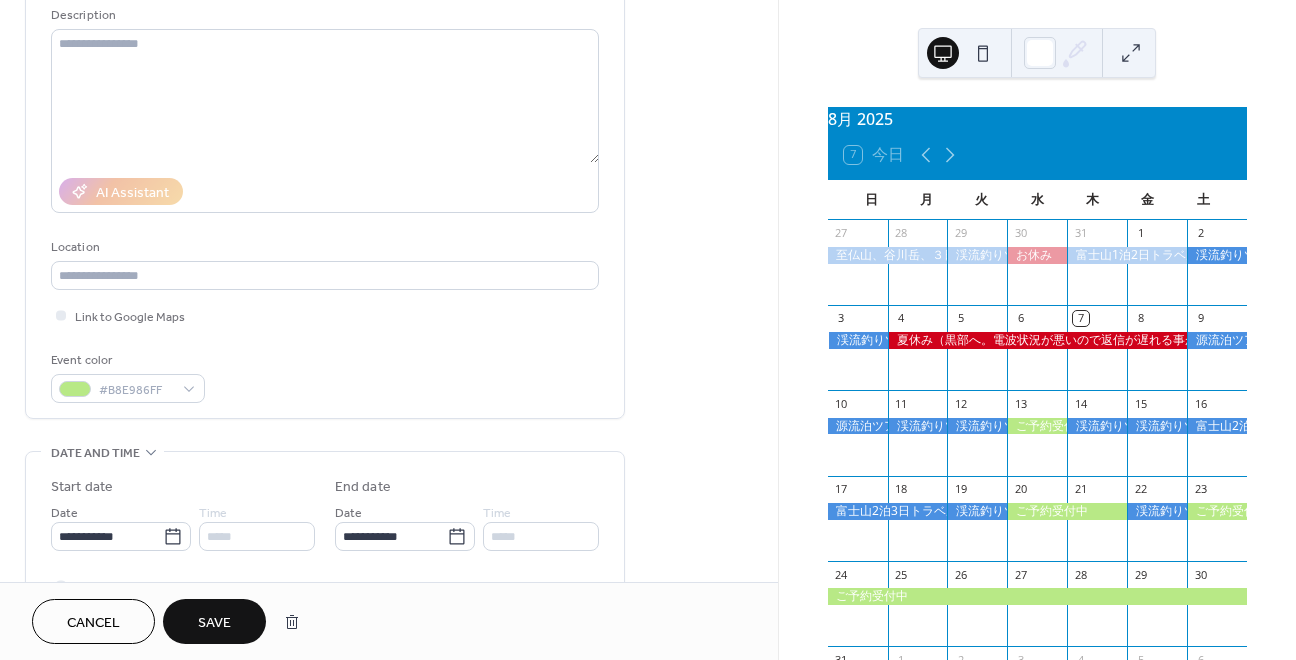 click on "Save" at bounding box center (214, 621) 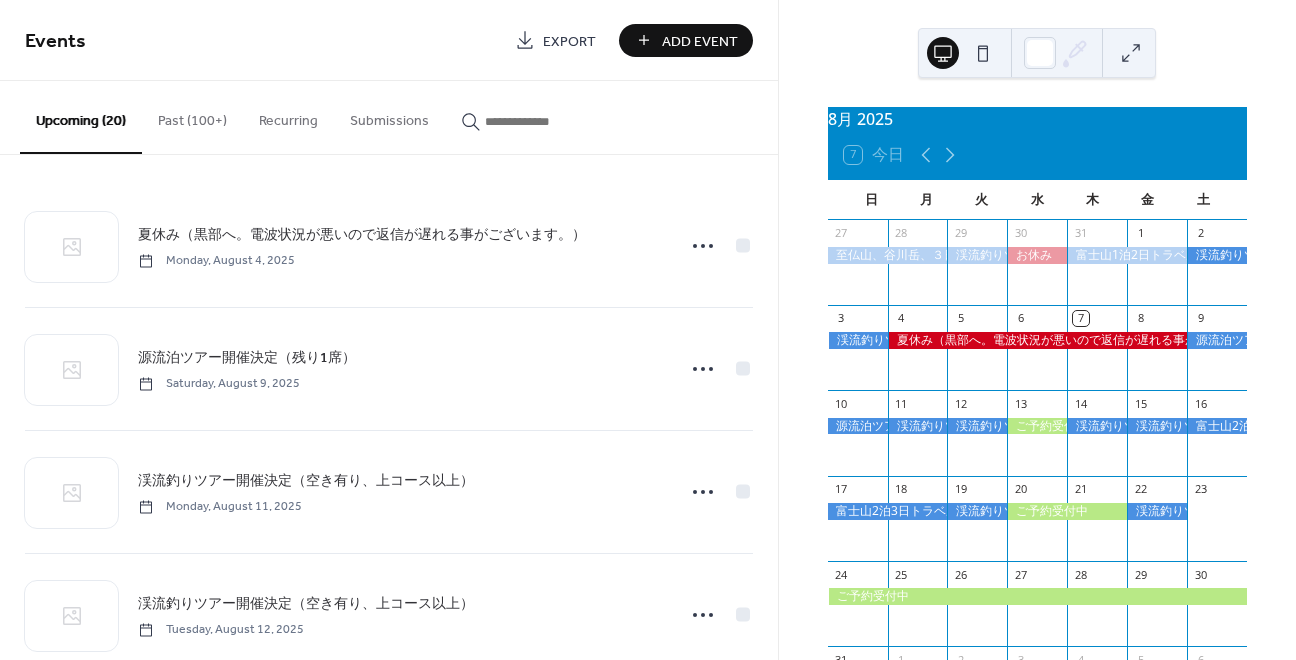 click on "Add Event" at bounding box center (700, 41) 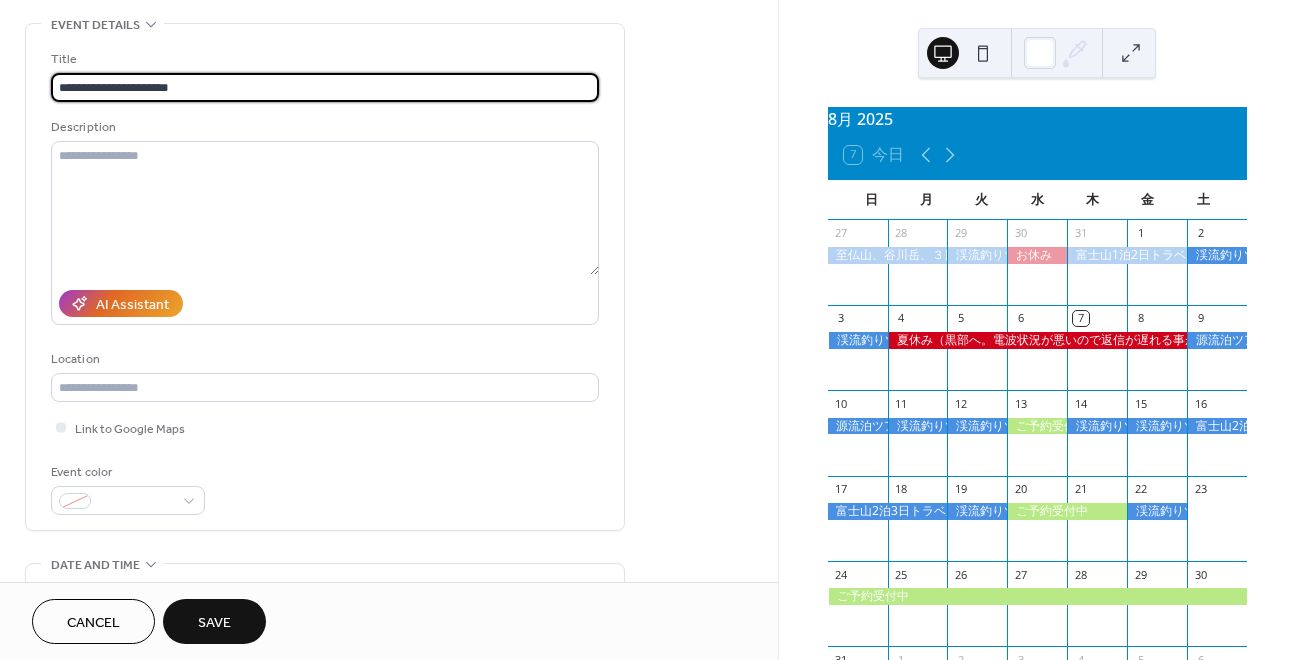 scroll, scrollTop: 126, scrollLeft: 0, axis: vertical 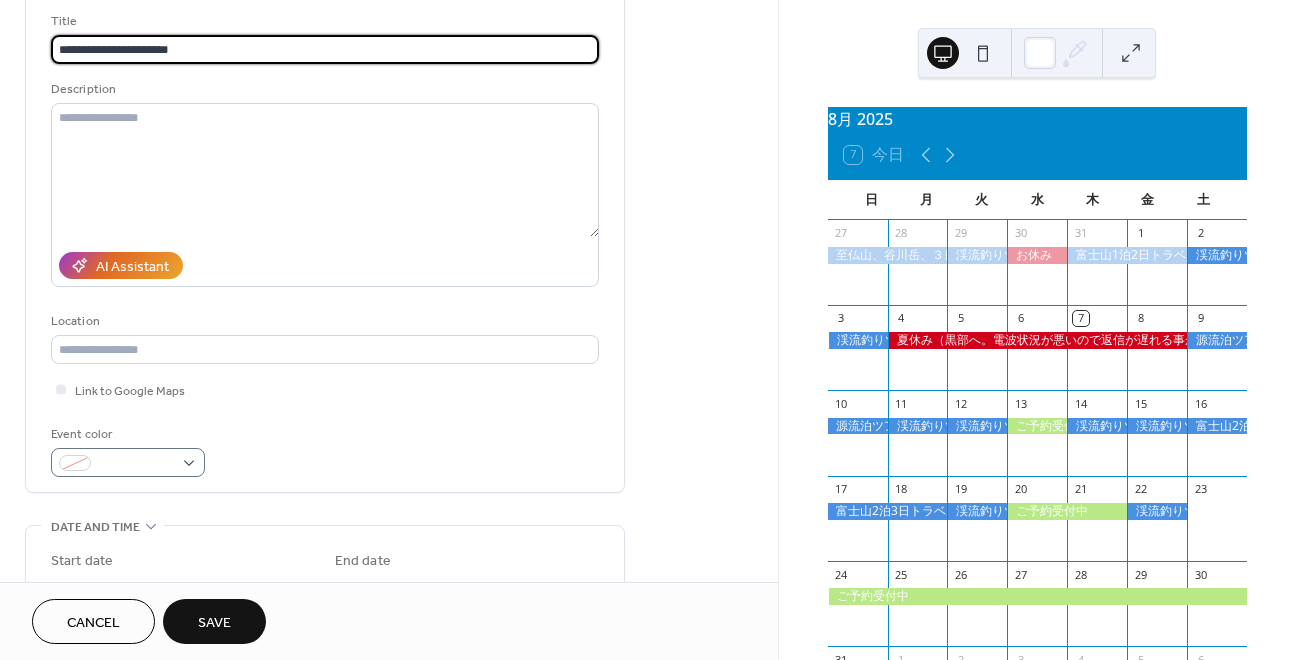 type on "**********" 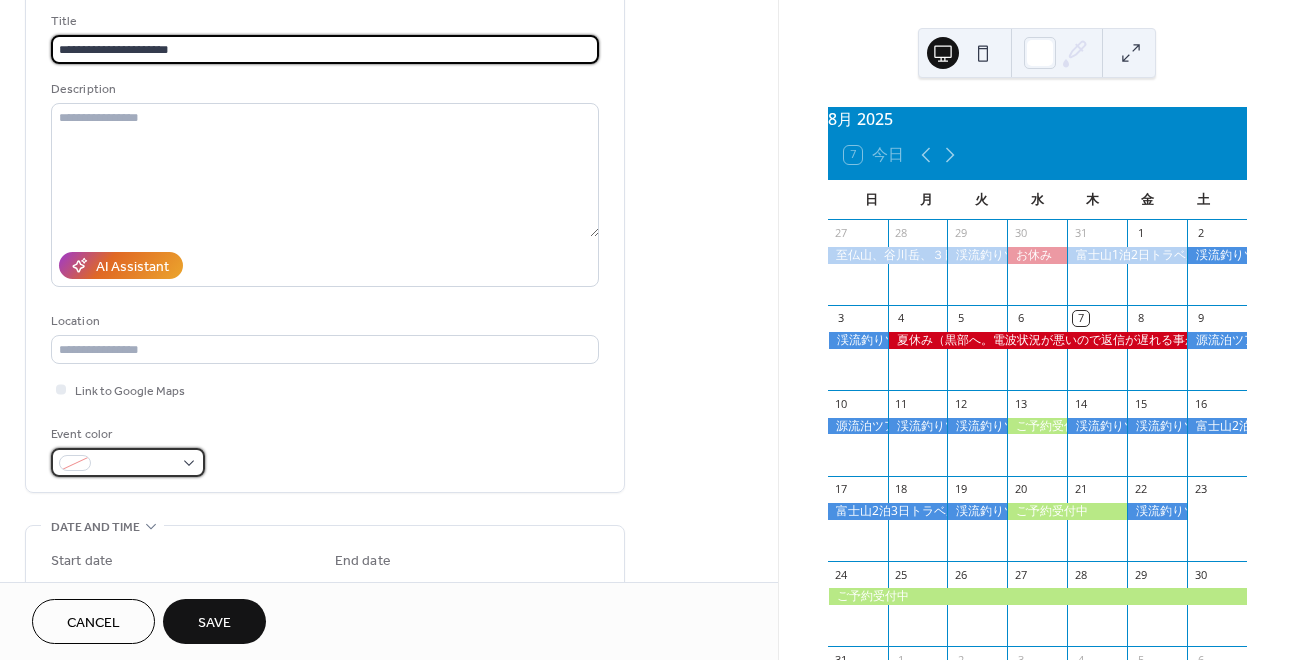 click at bounding box center (128, 462) 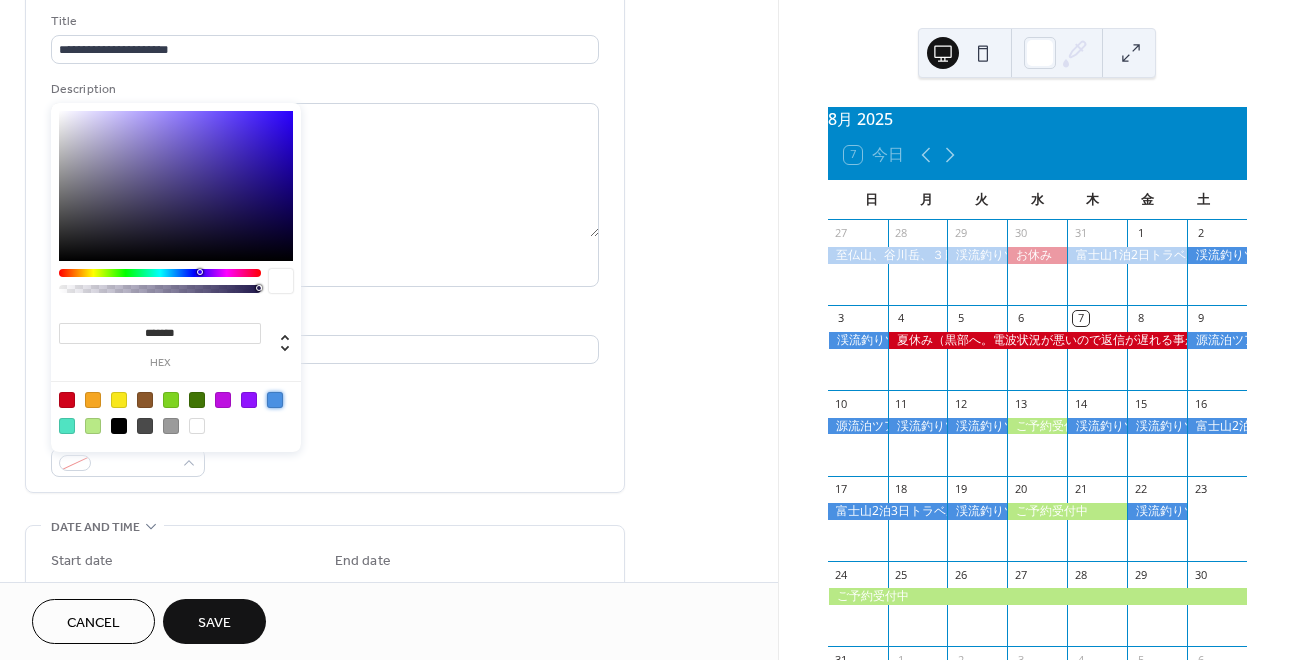 click at bounding box center (275, 400) 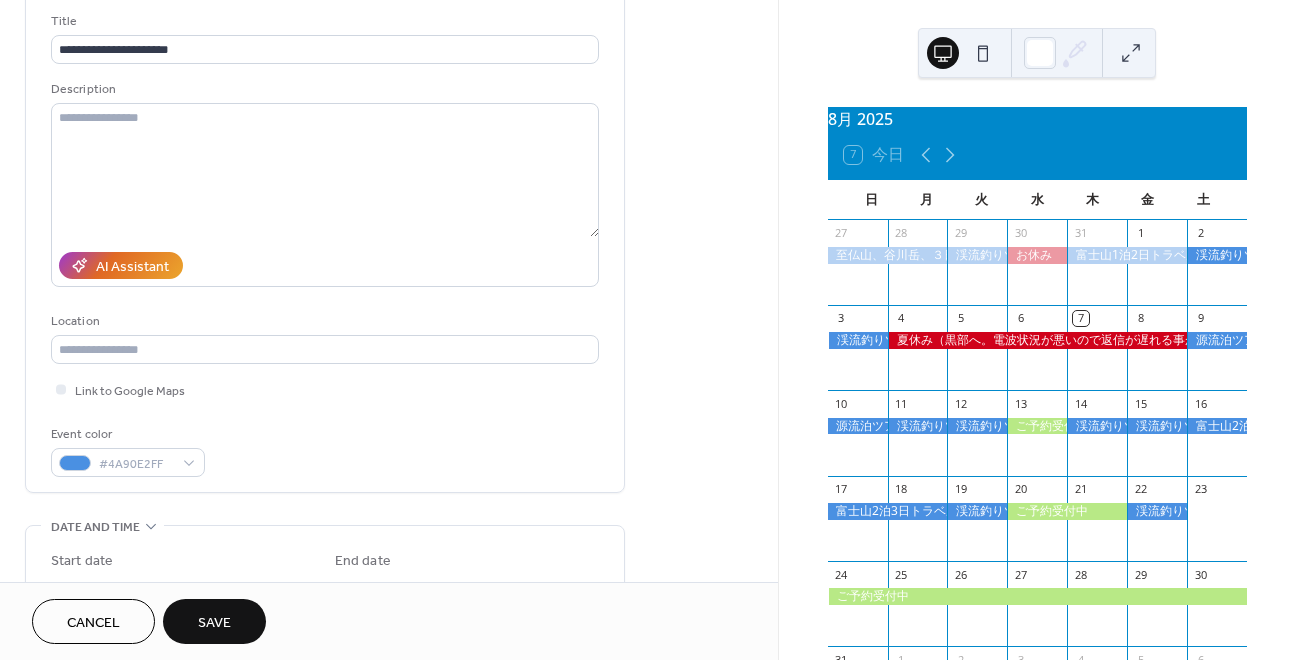 click on "**********" at bounding box center (325, 584) 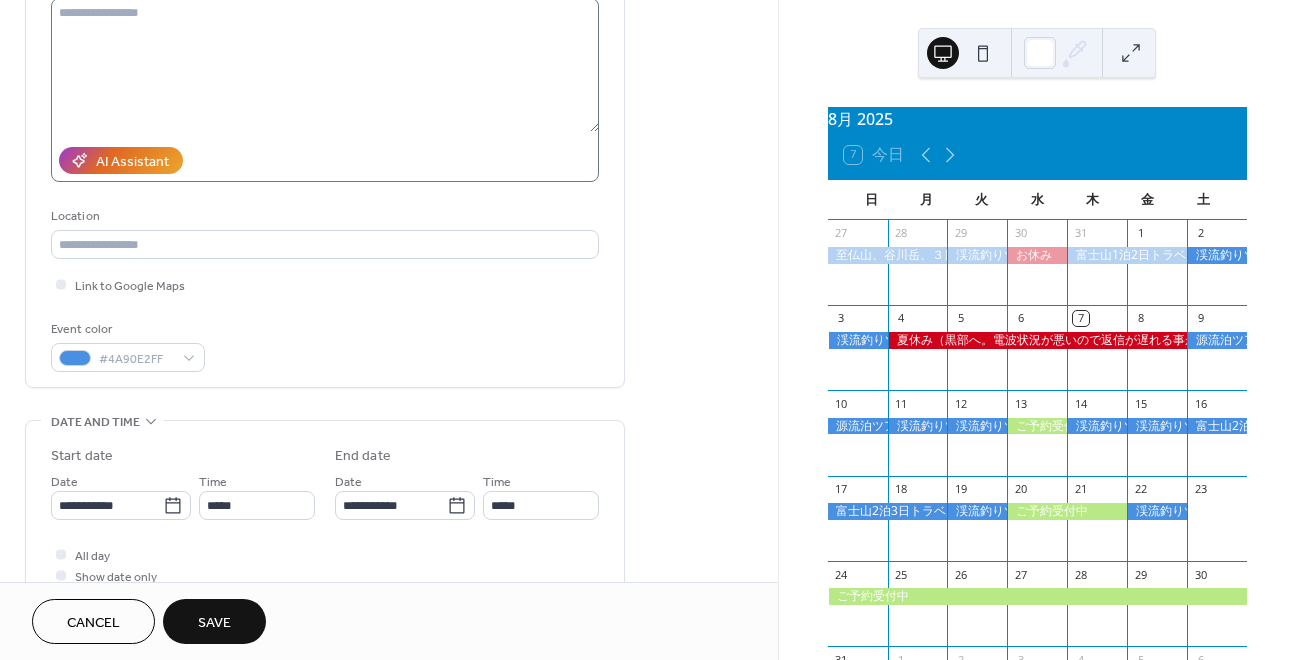 scroll, scrollTop: 312, scrollLeft: 0, axis: vertical 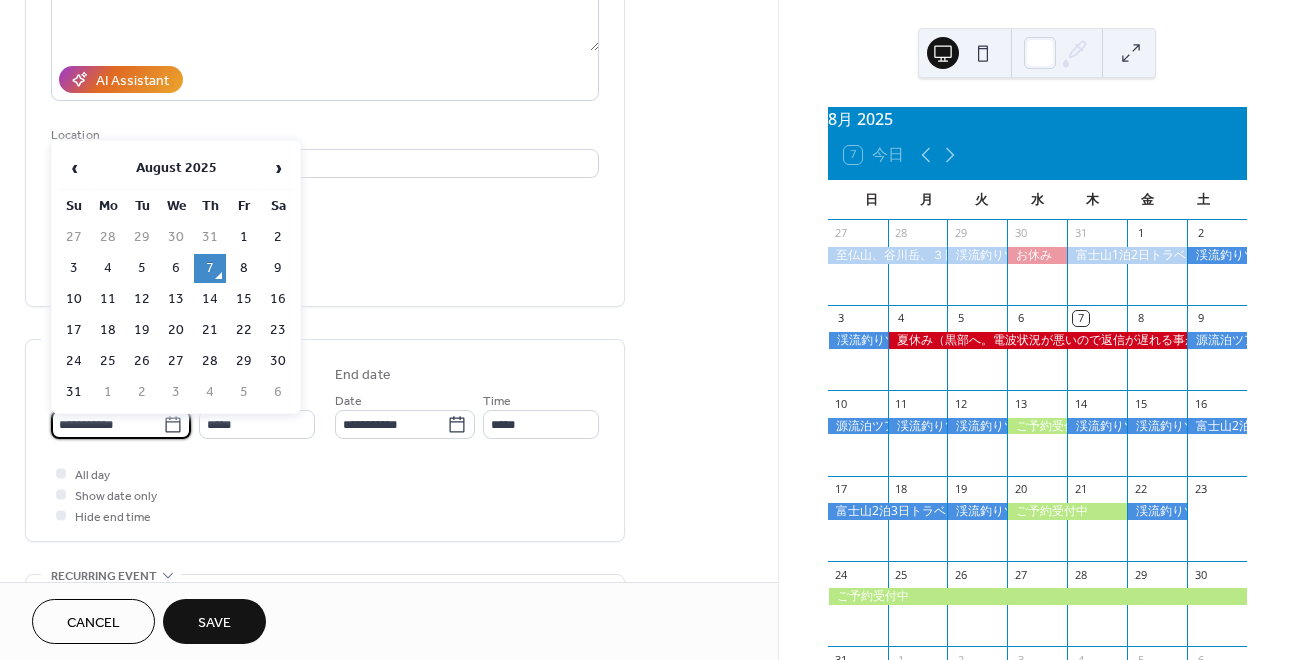 click on "**********" at bounding box center [107, 424] 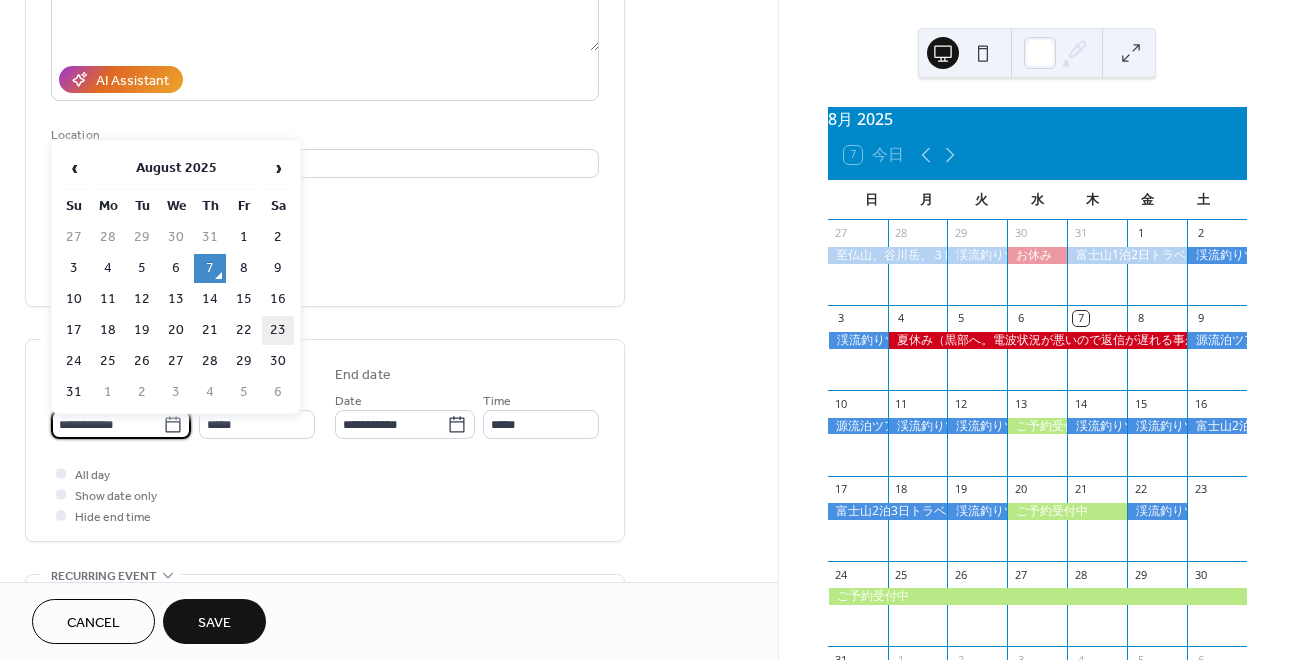 click on "23" at bounding box center [278, 330] 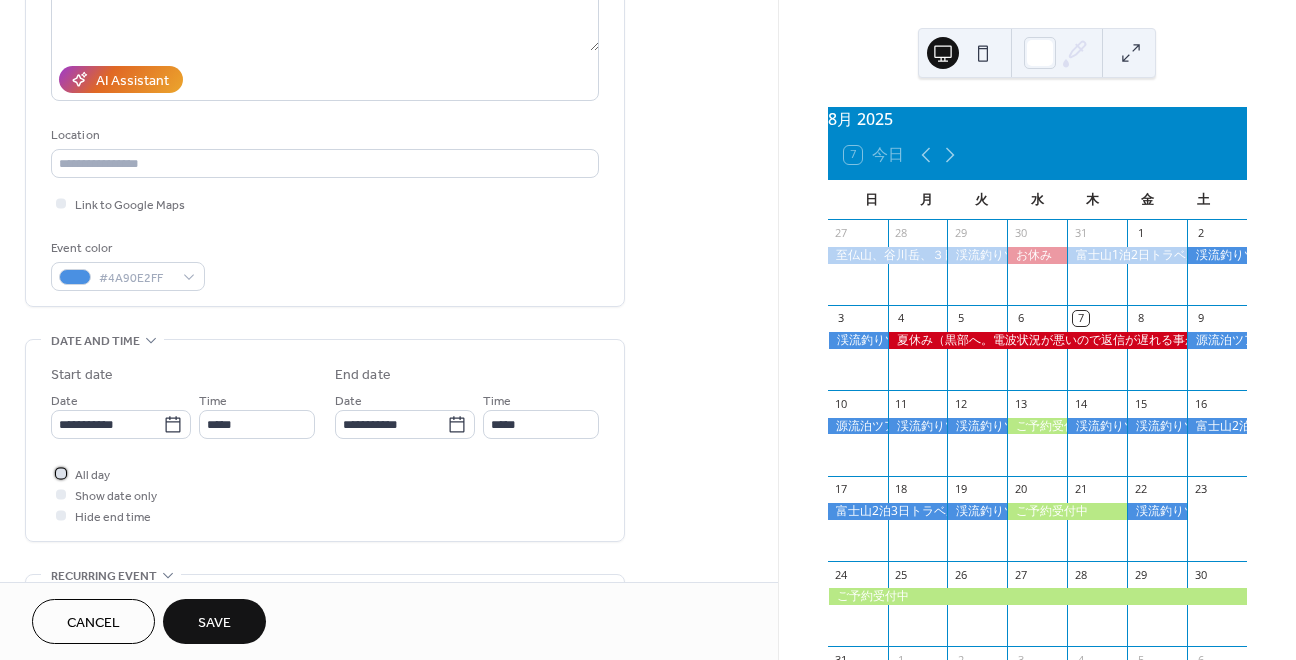 click at bounding box center [61, 473] 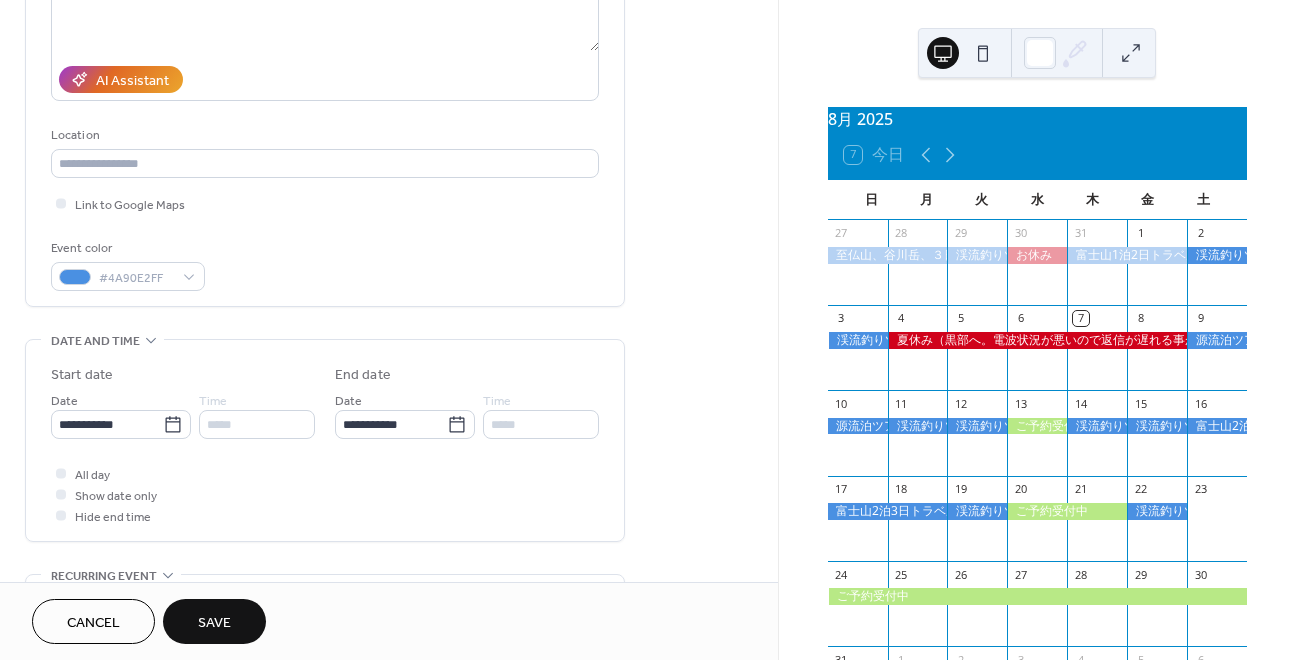 click on "Save" at bounding box center (214, 623) 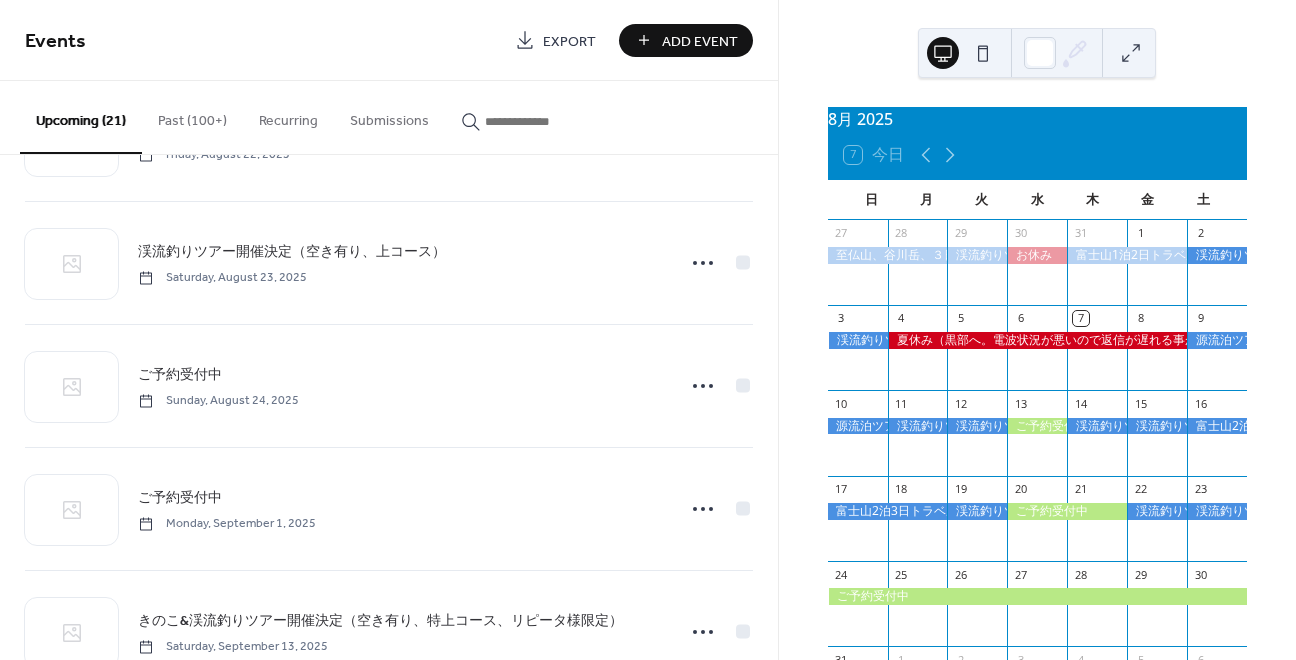 scroll, scrollTop: 1446, scrollLeft: 0, axis: vertical 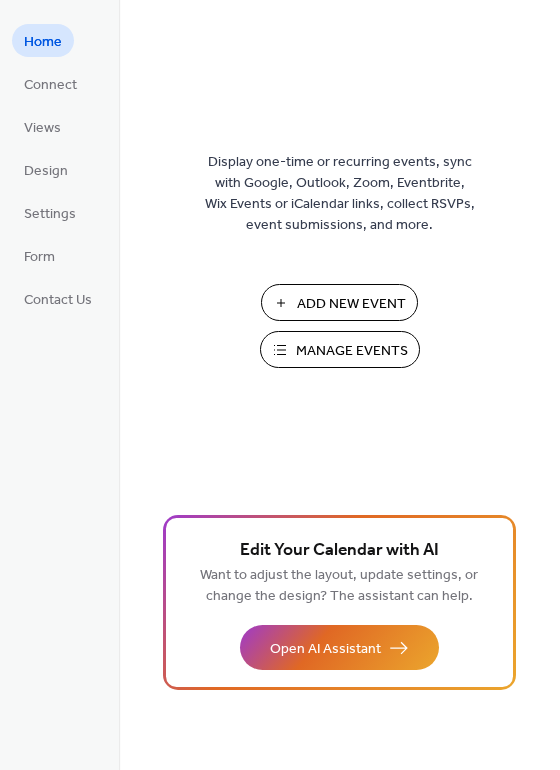 click on "Manage Events" at bounding box center (352, 351) 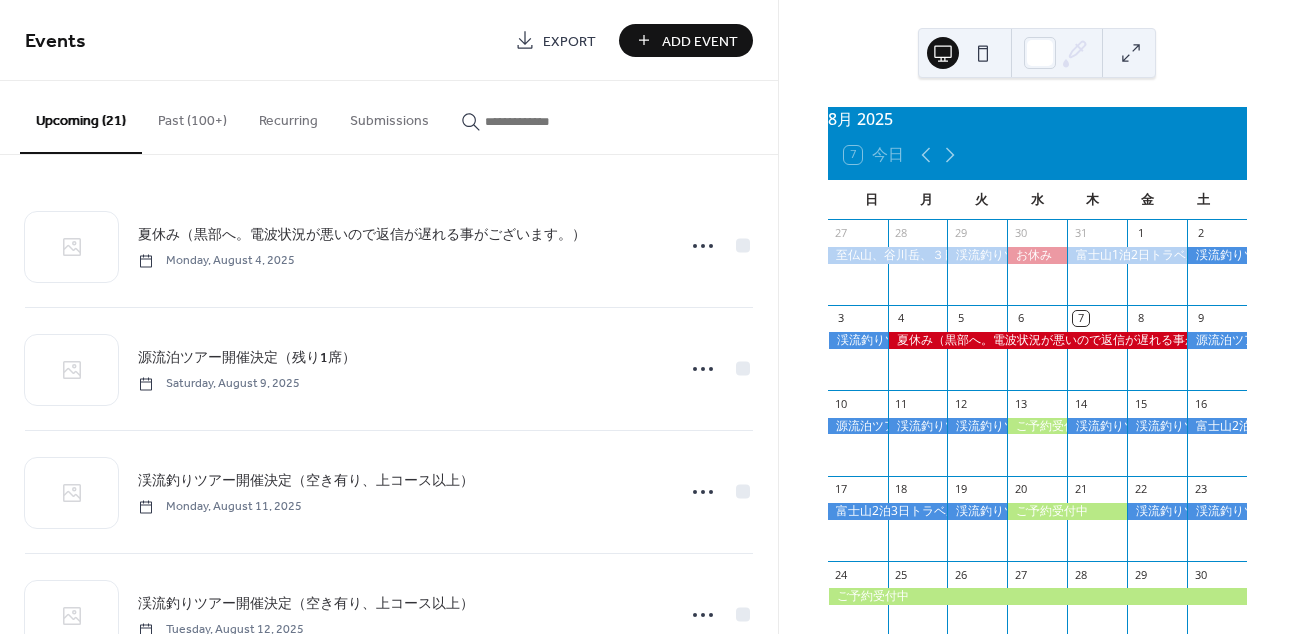 scroll, scrollTop: 0, scrollLeft: 0, axis: both 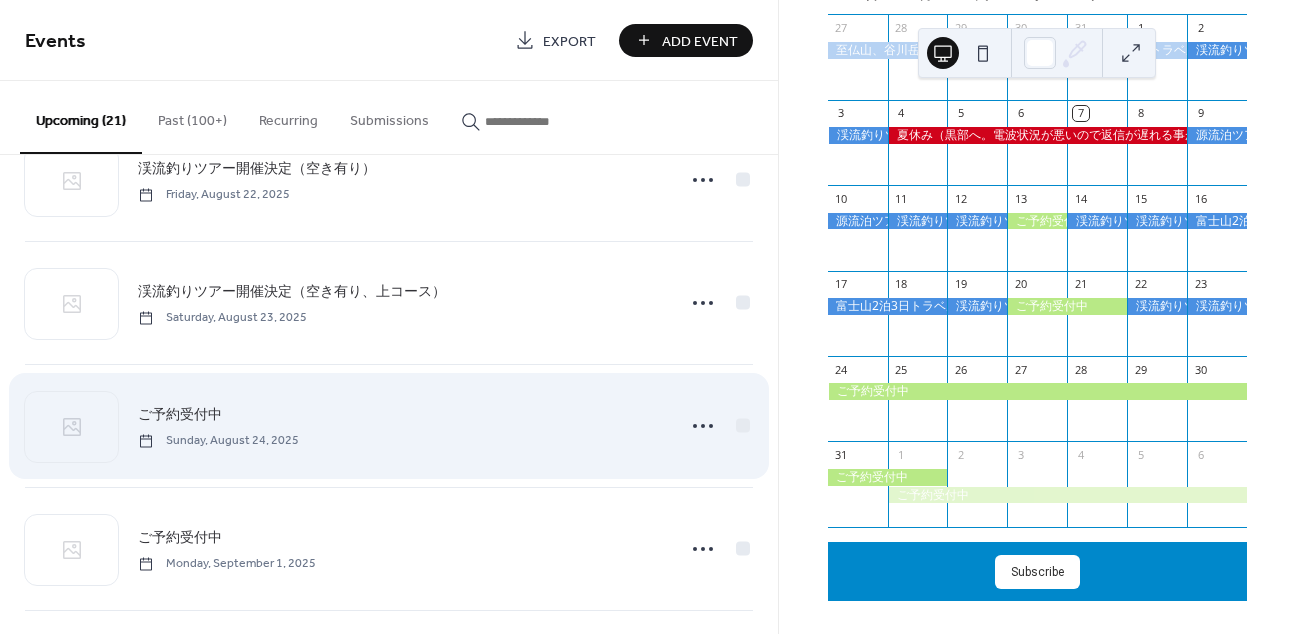 click on "ご予約受付中 Sunday, August 24, 2025" at bounding box center (400, 425) 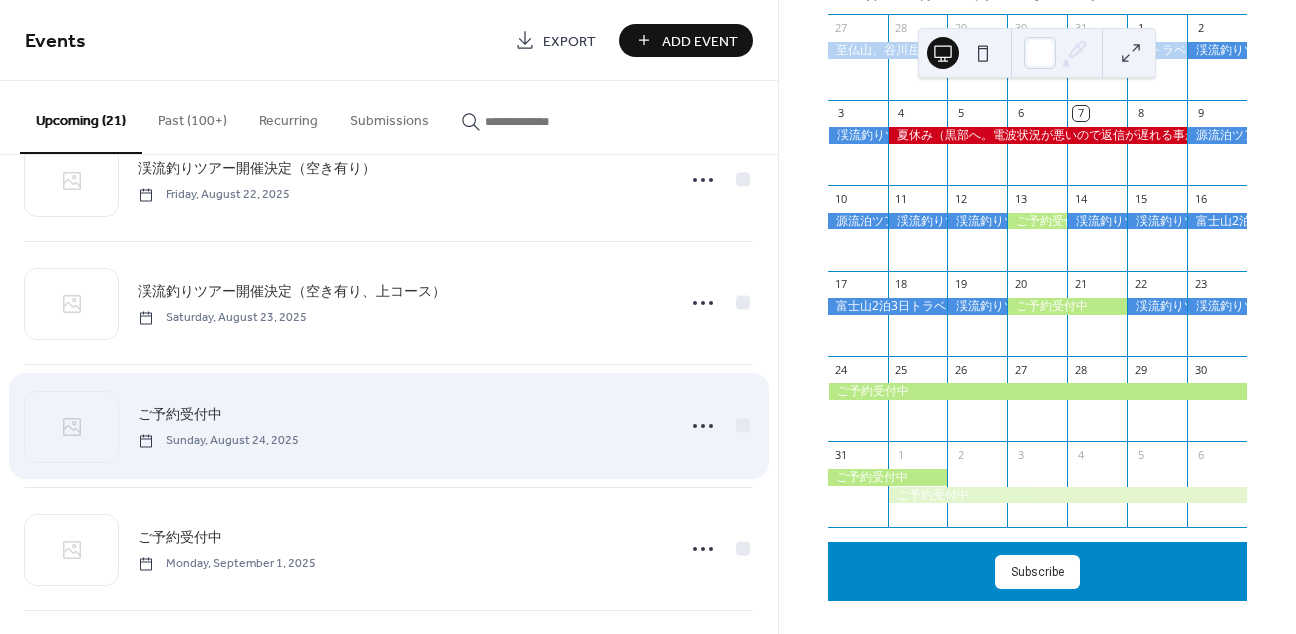 click on "ご予約受付中 Sunday, August 24, 2025" at bounding box center (400, 425) 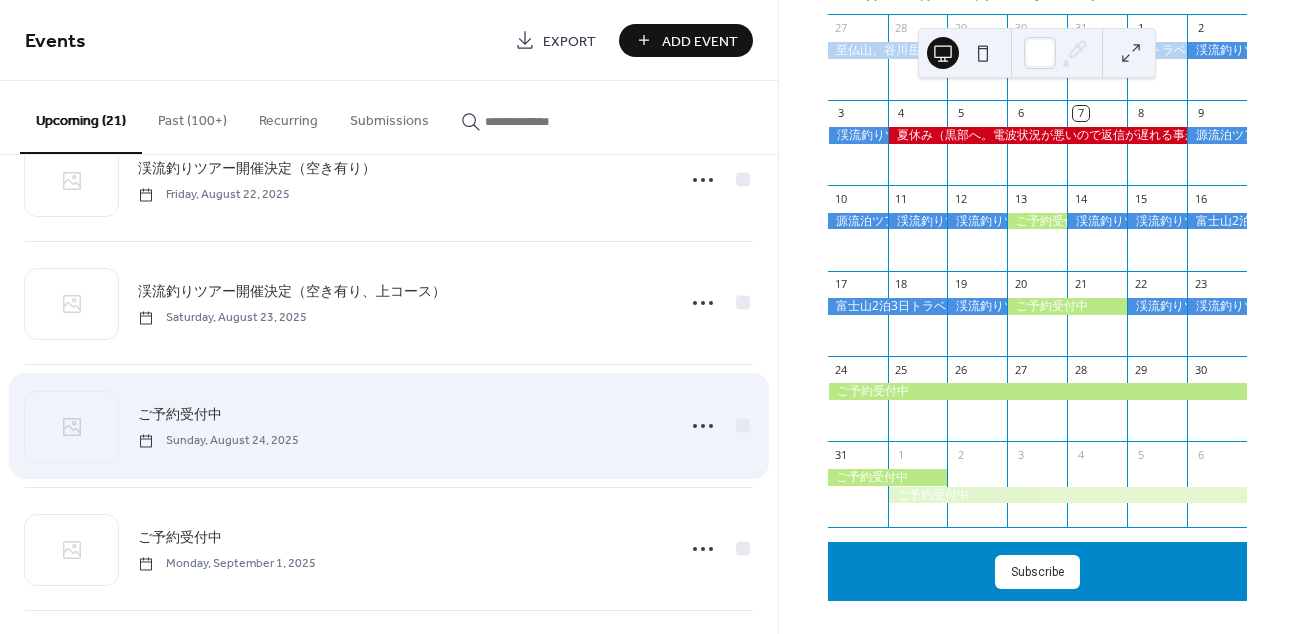 click on "ご予約受付中" at bounding box center (180, 415) 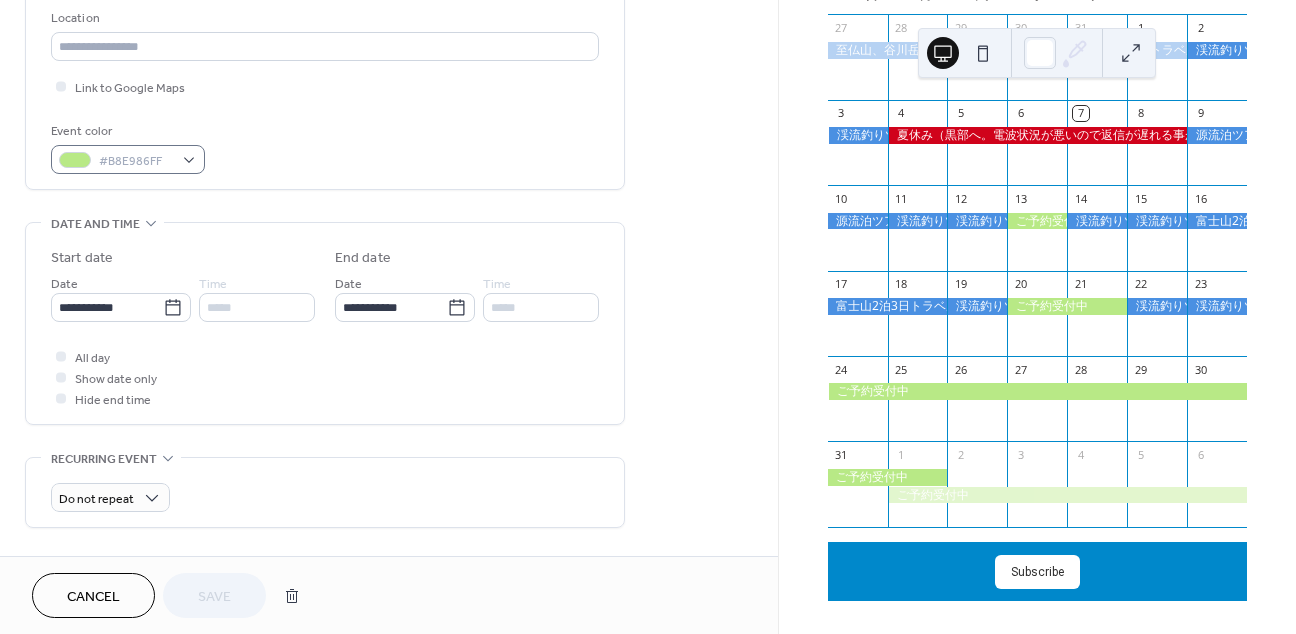 scroll, scrollTop: 512, scrollLeft: 0, axis: vertical 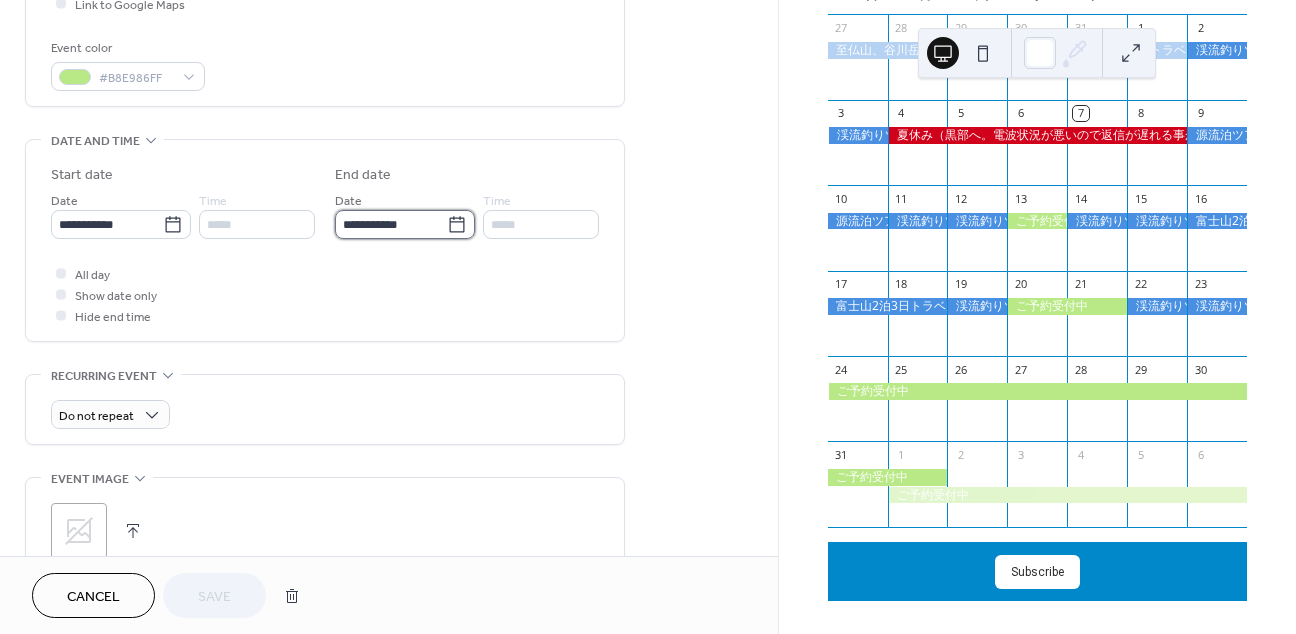 click on "**********" at bounding box center (391, 224) 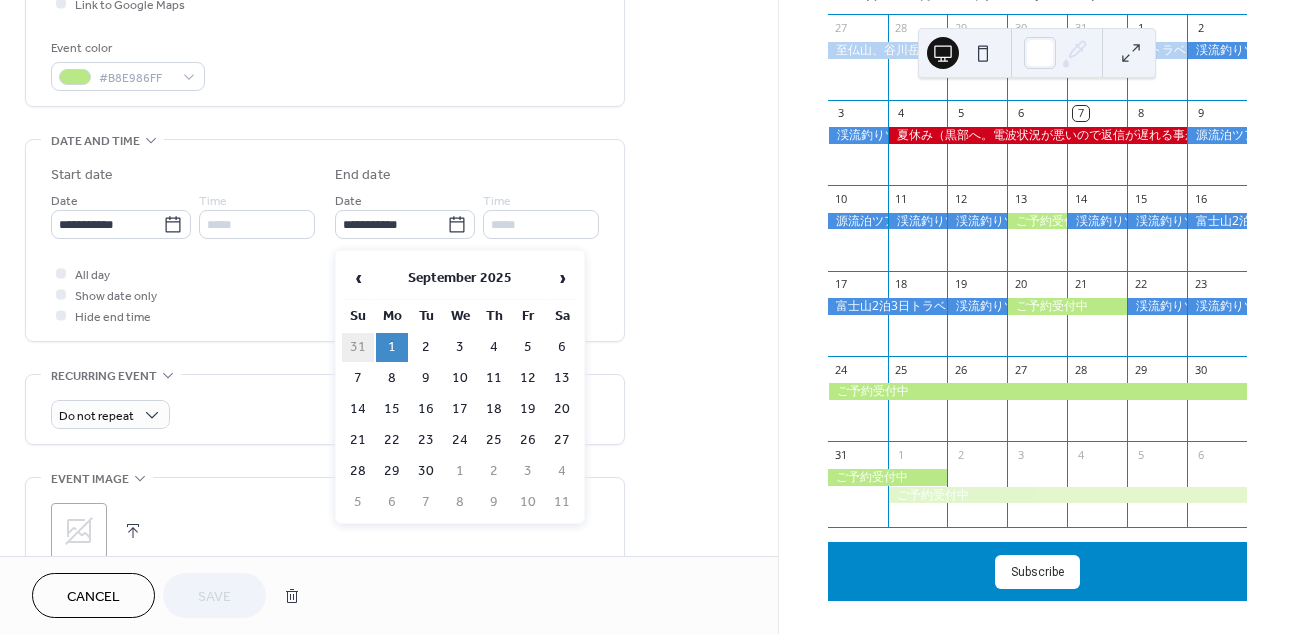 click on "31" at bounding box center [358, 347] 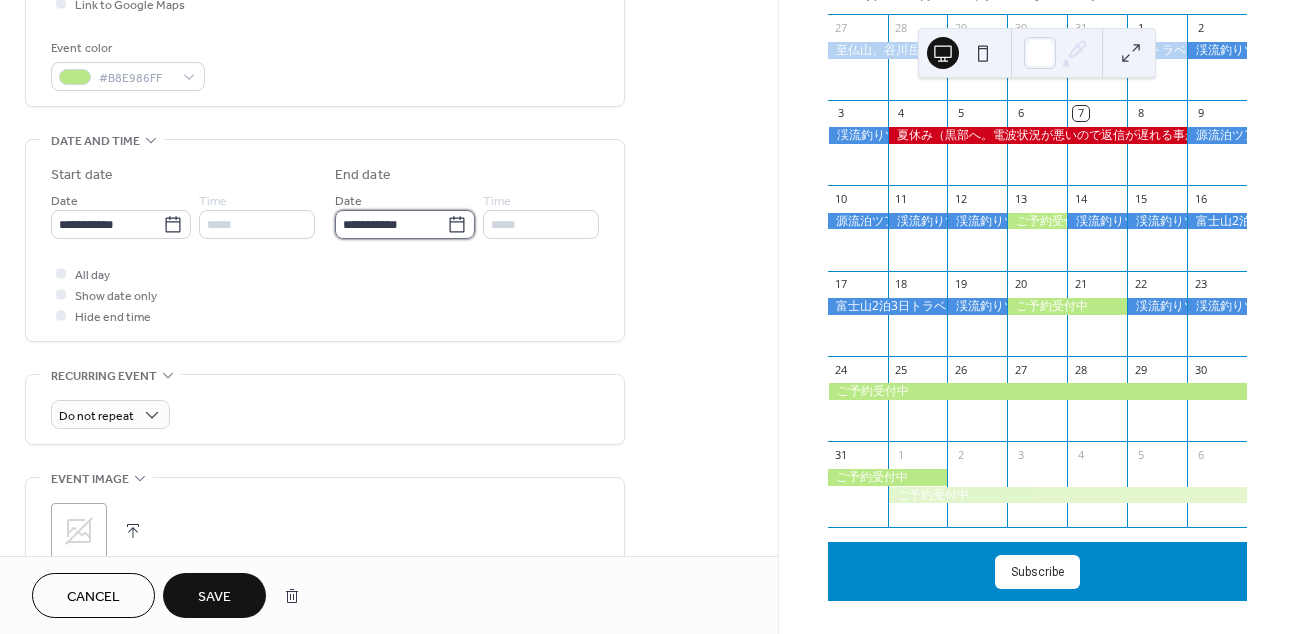 click on "**********" at bounding box center [391, 224] 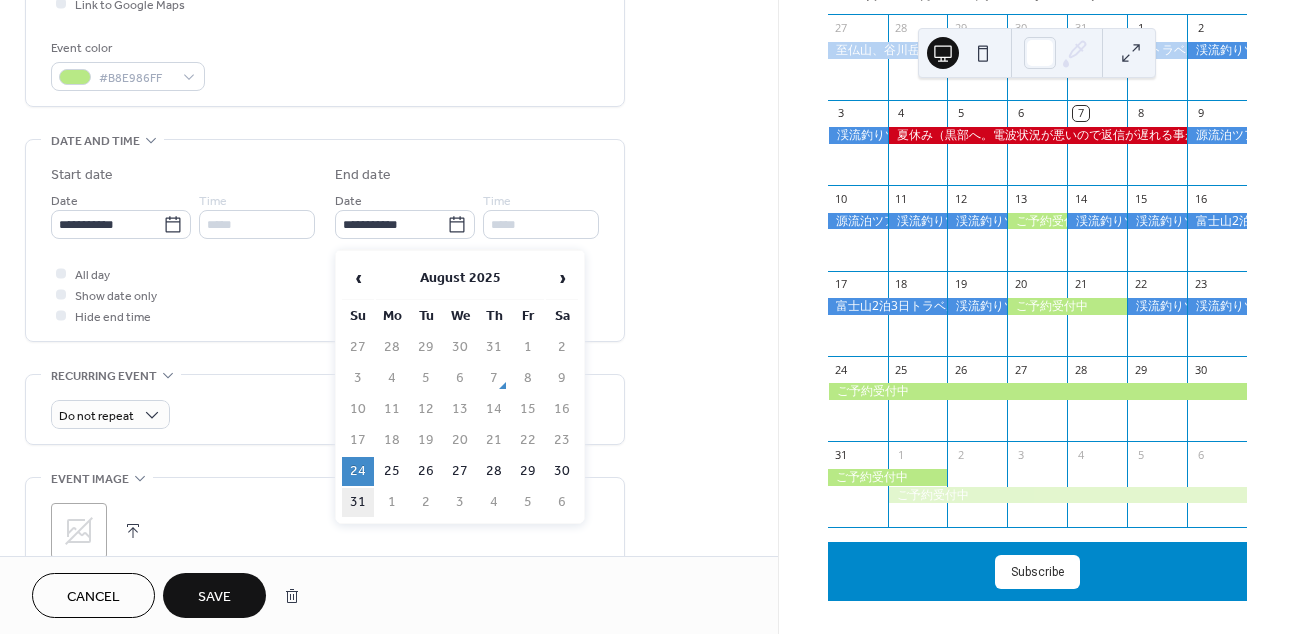 click on "31" at bounding box center [358, 502] 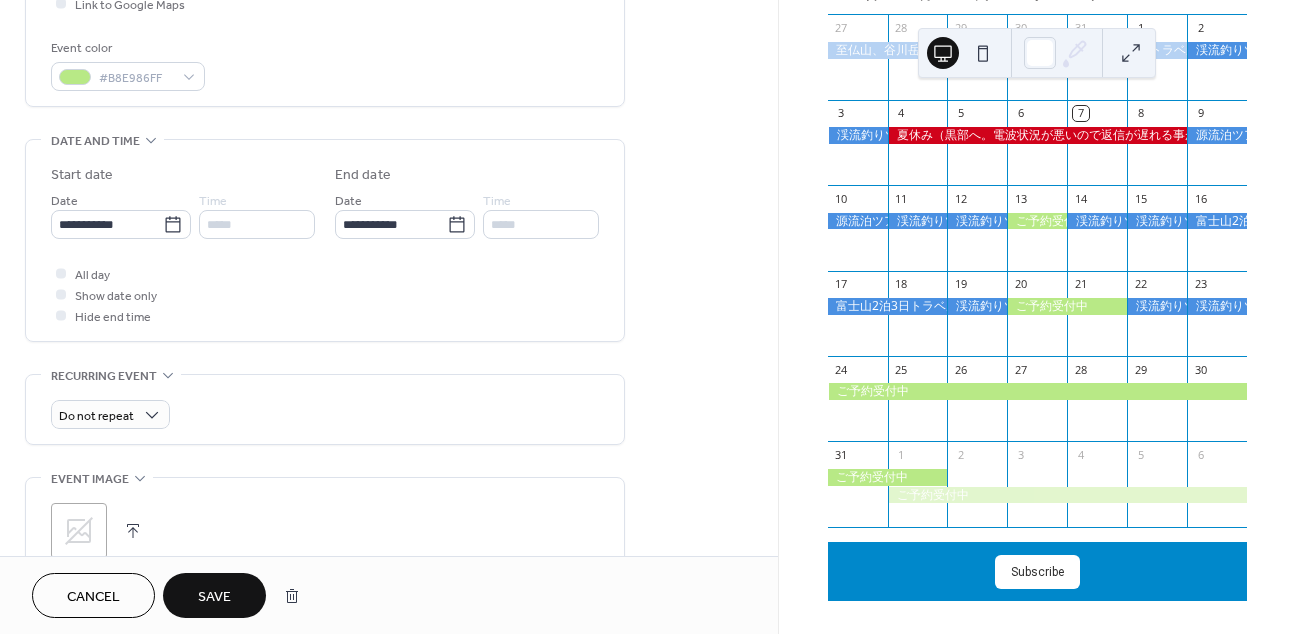 click on "Save" at bounding box center (214, 597) 